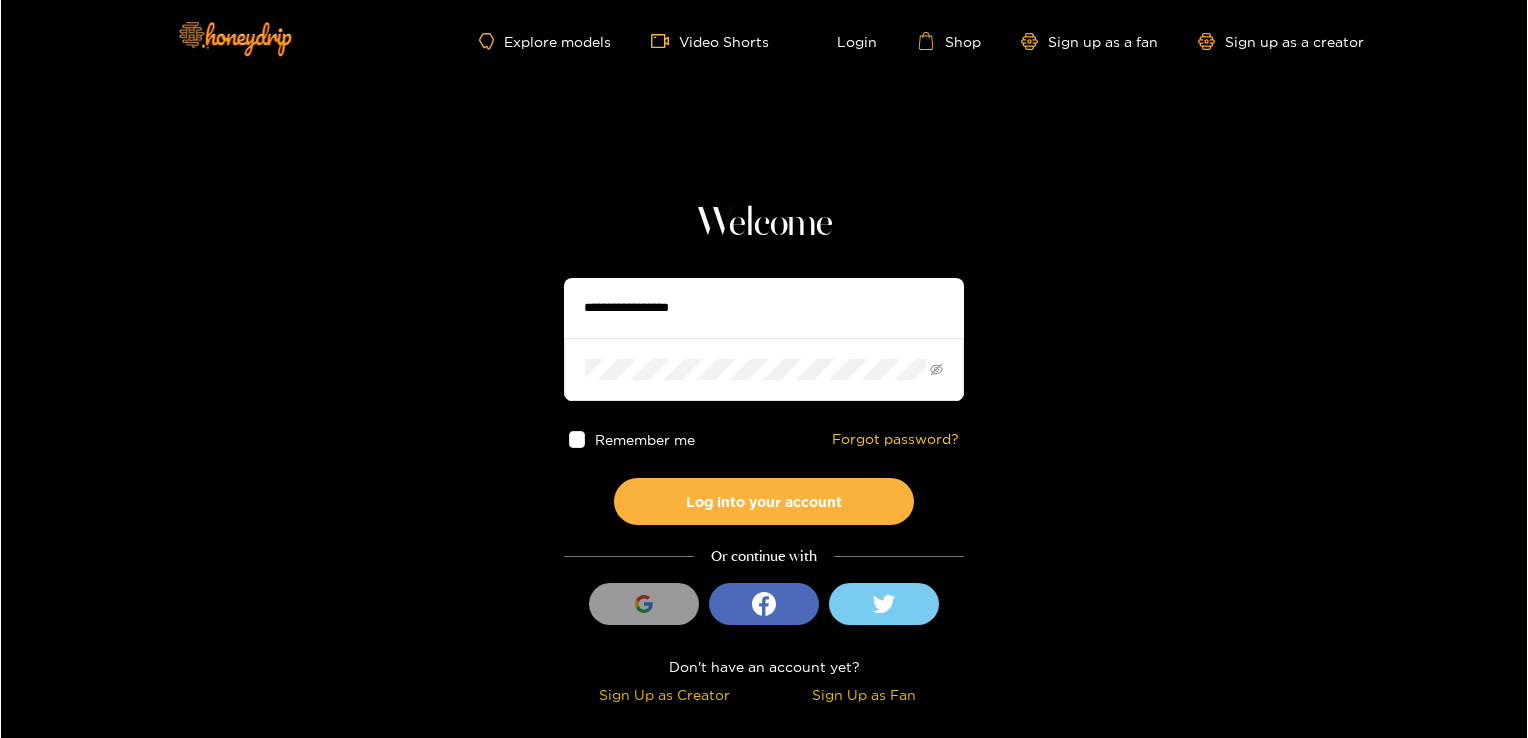 scroll, scrollTop: 0, scrollLeft: 0, axis: both 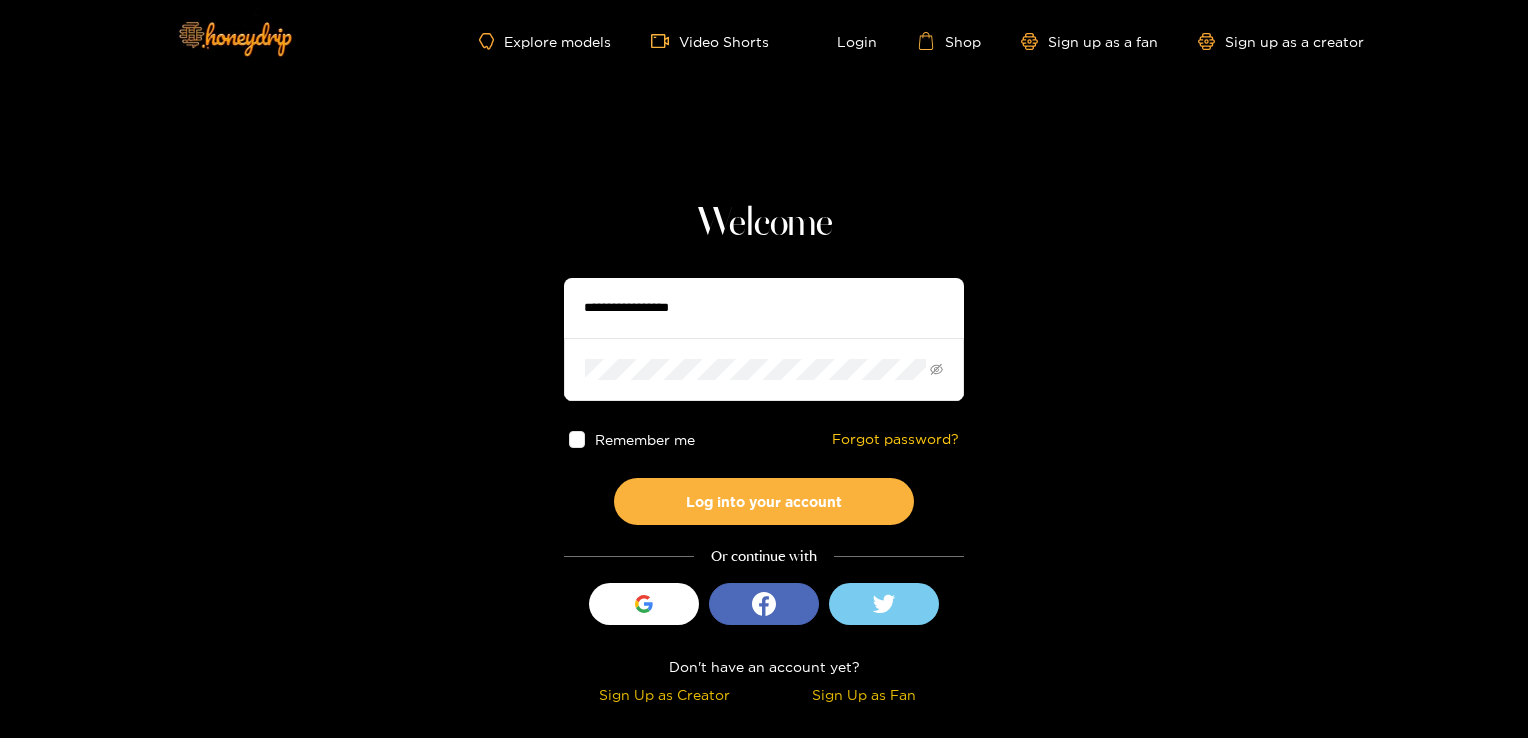 click at bounding box center (764, 308) 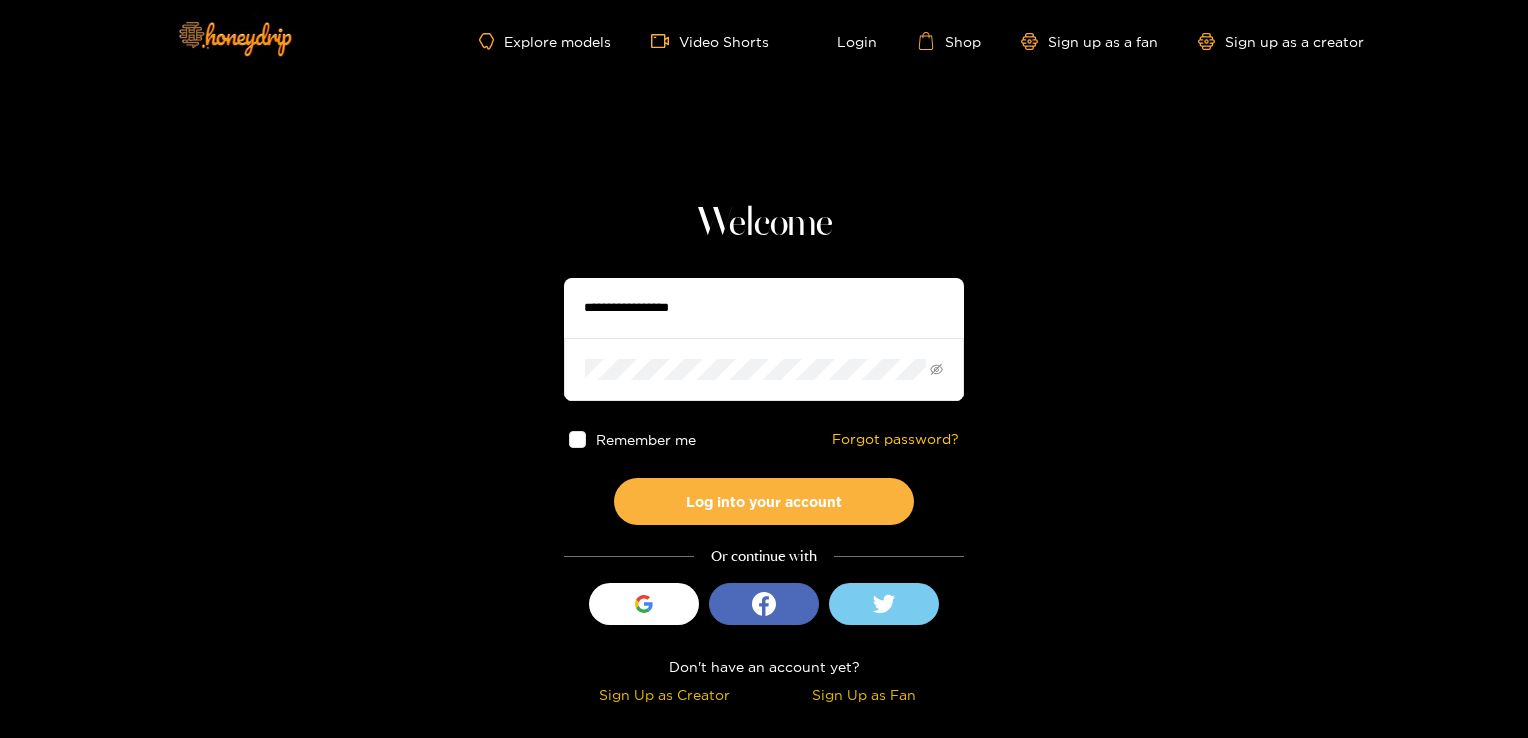 type on "**********" 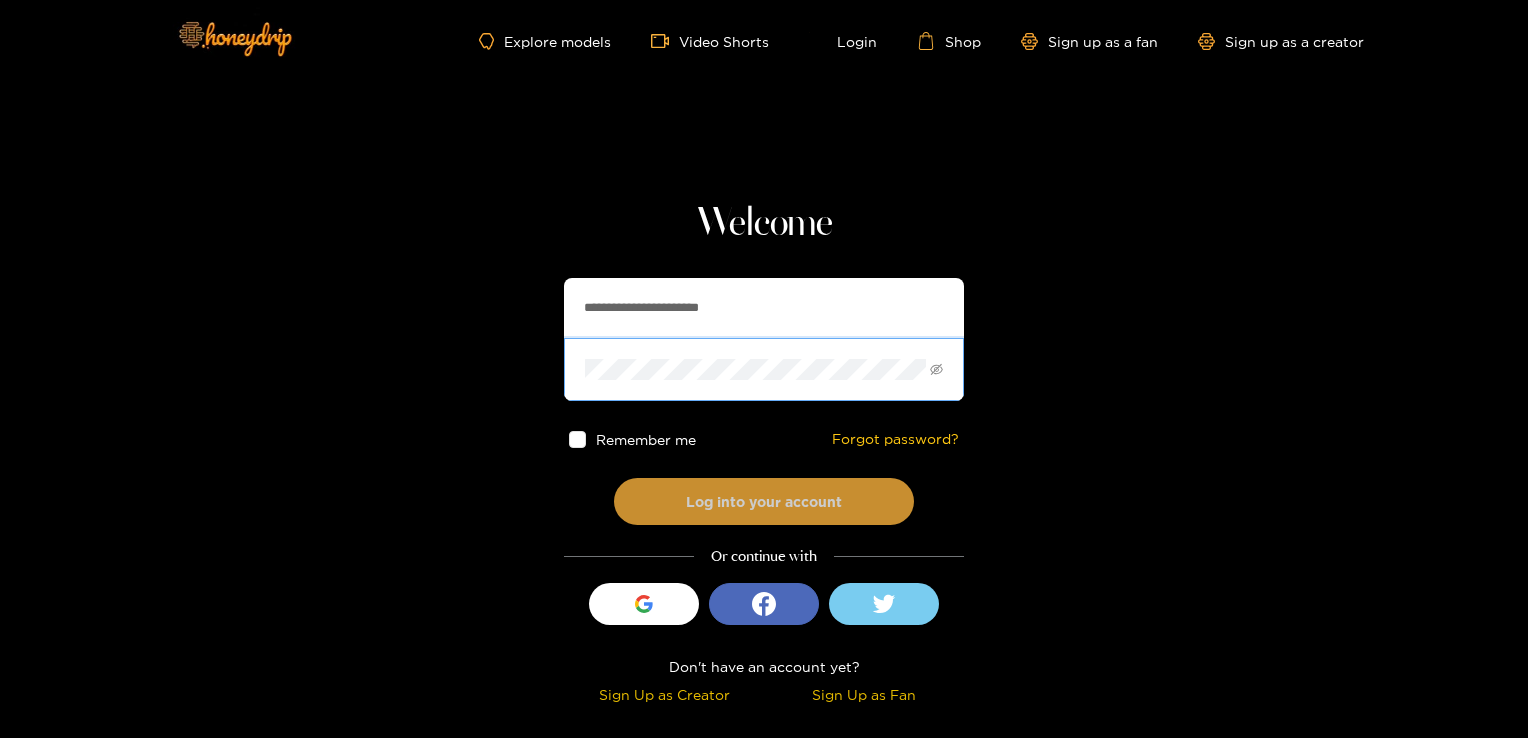 click on "Log into your account" at bounding box center (764, 501) 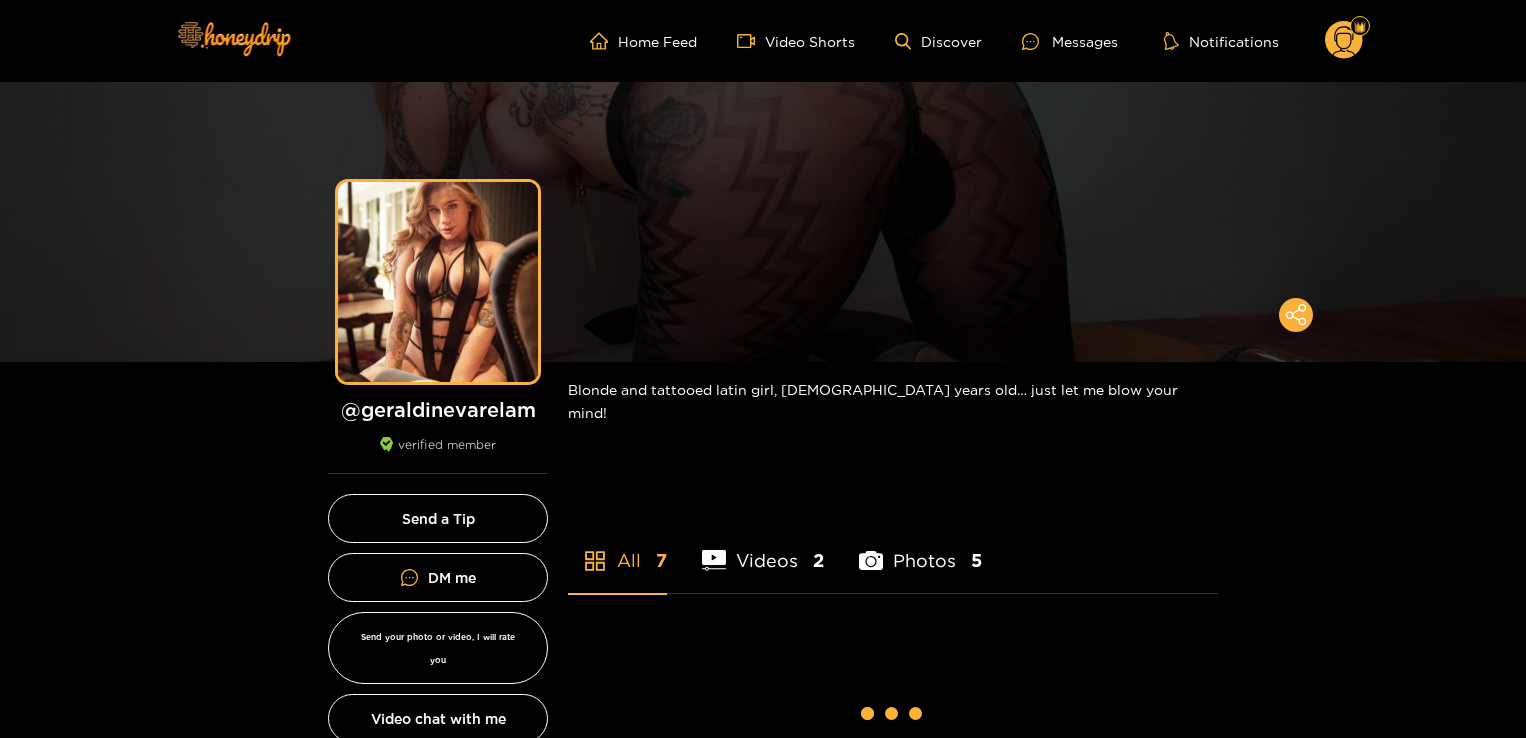 scroll, scrollTop: 0, scrollLeft: 0, axis: both 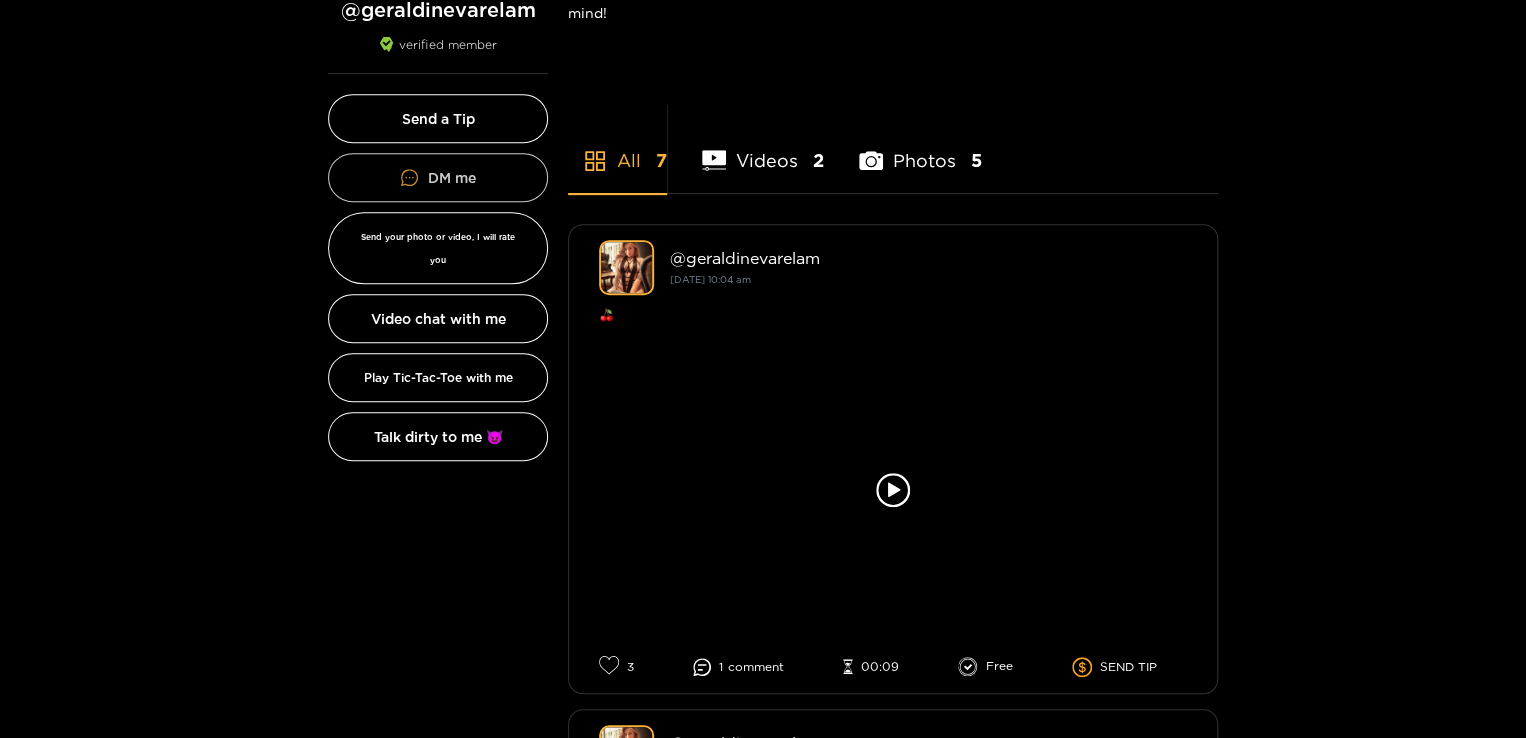 click on "DM me" at bounding box center (438, 177) 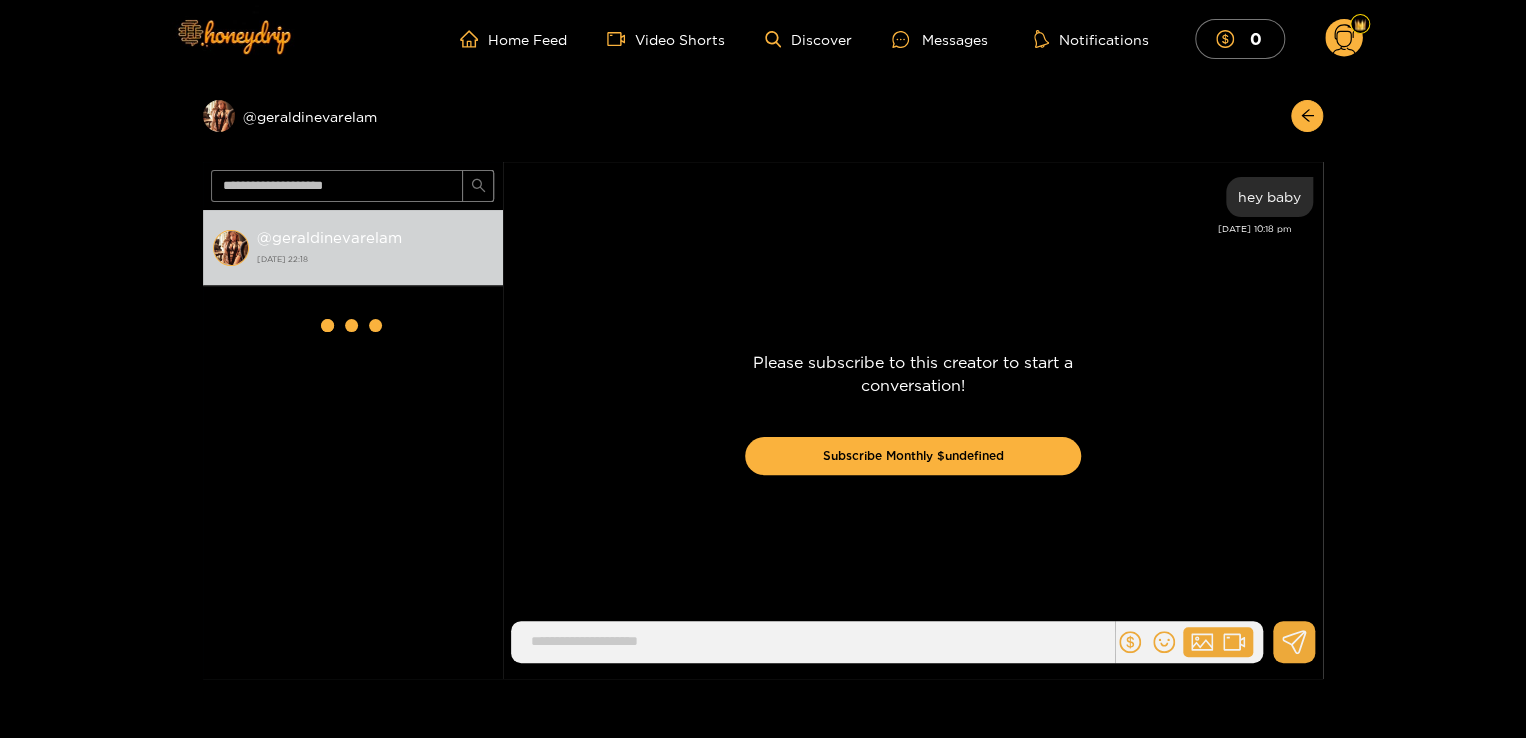scroll, scrollTop: 0, scrollLeft: 0, axis: both 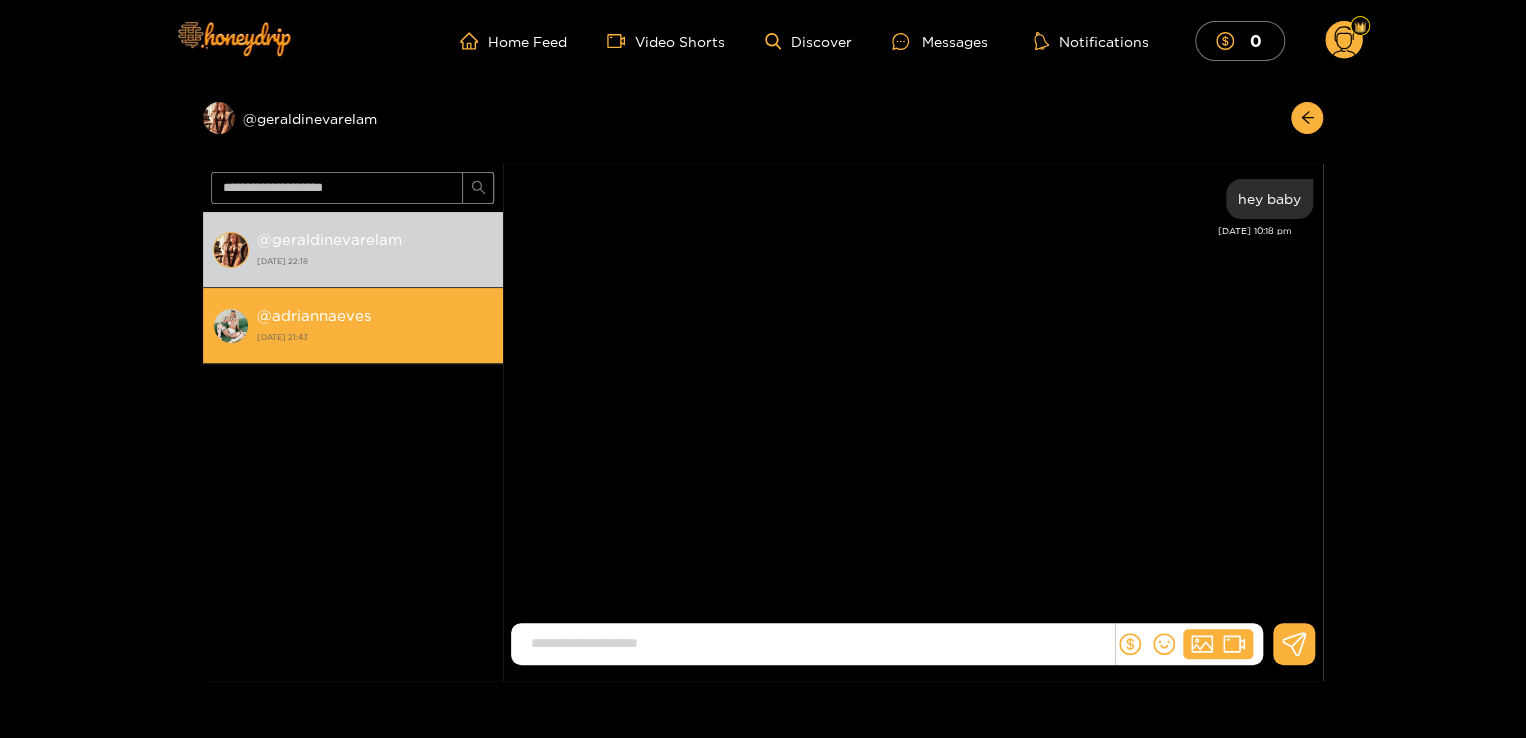 click on "12 July 2025 21:43" at bounding box center (375, 337) 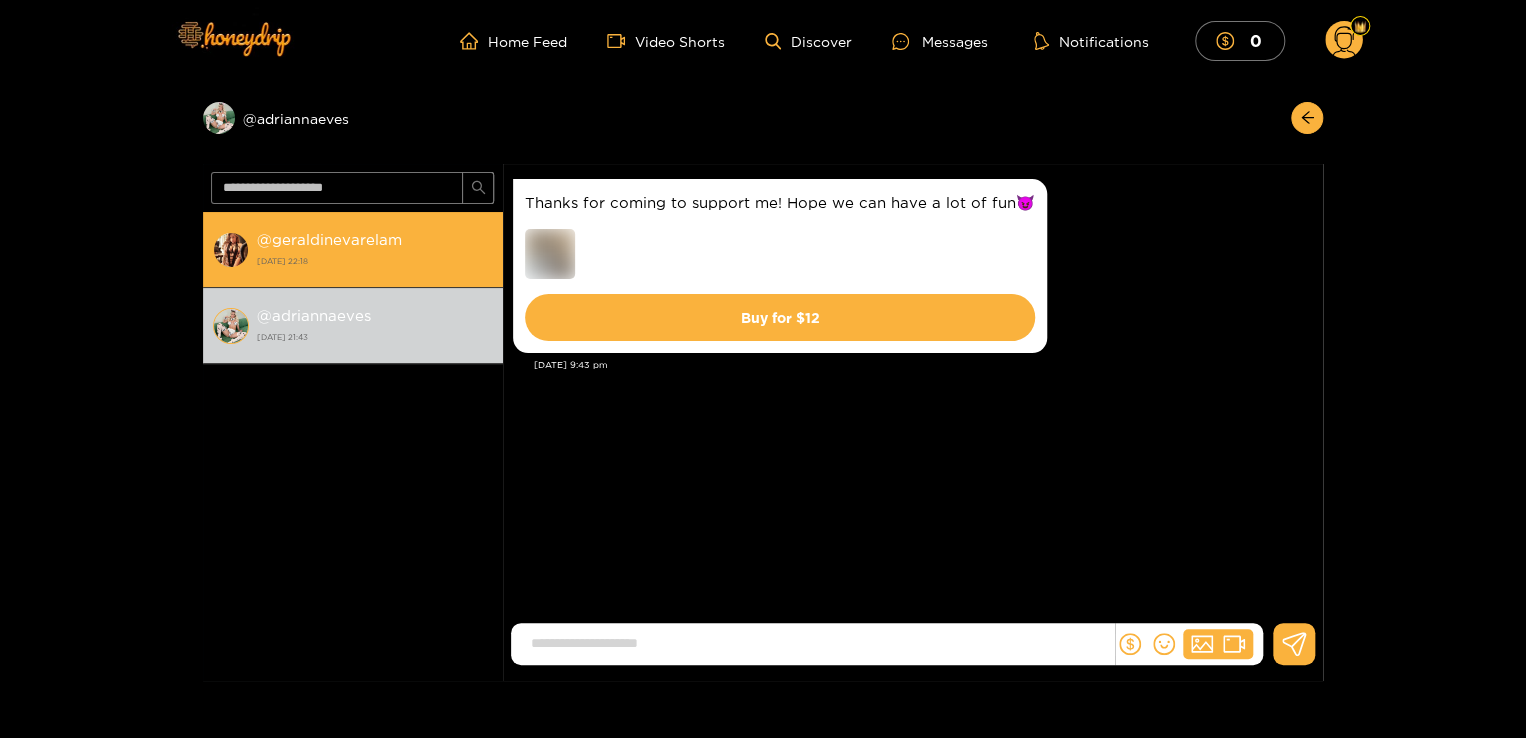 click on "@ geraldinevarelam 12 July 2025 22:18" at bounding box center [375, 249] 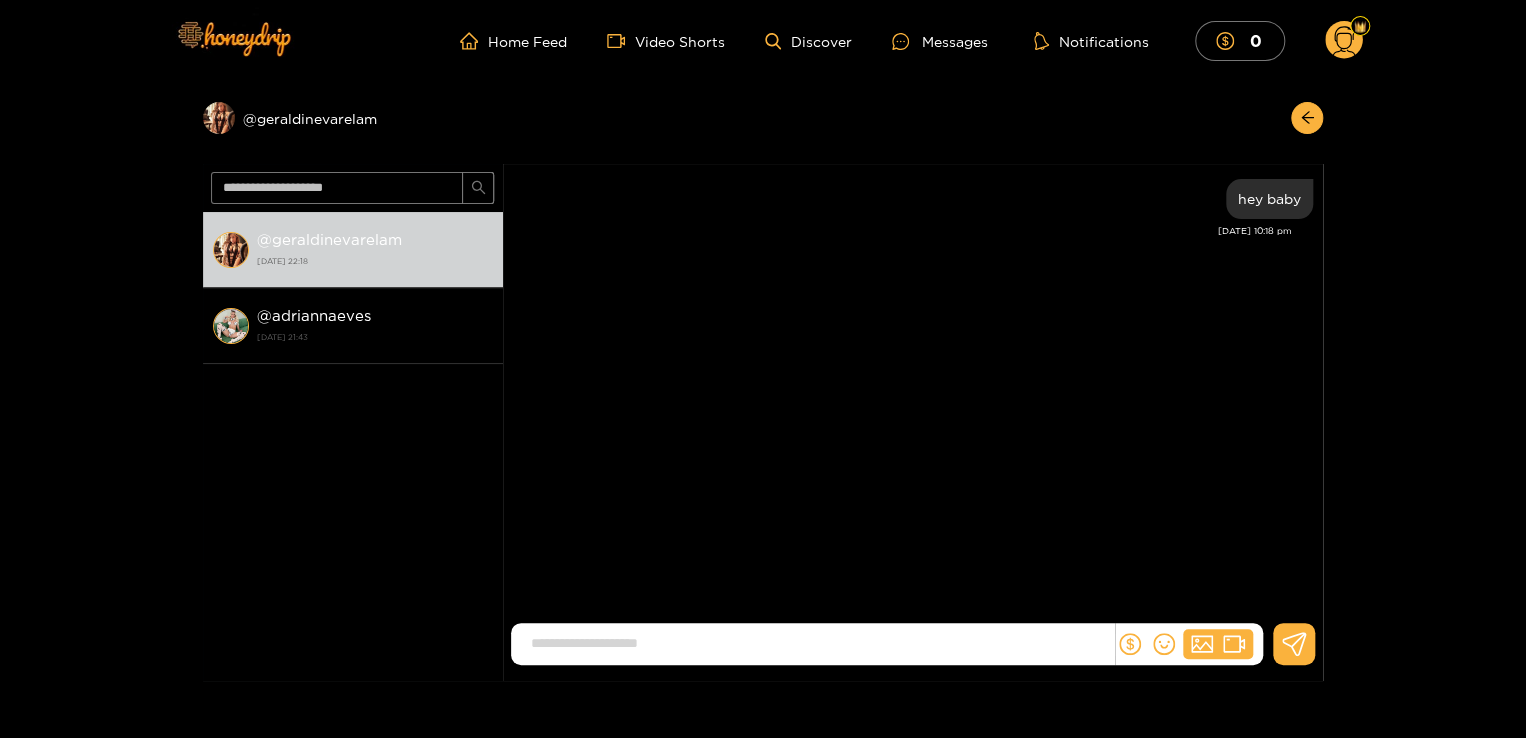 click on "Home Feed Video Shorts Discover Messages  Notifications 0" at bounding box center (911, 41) 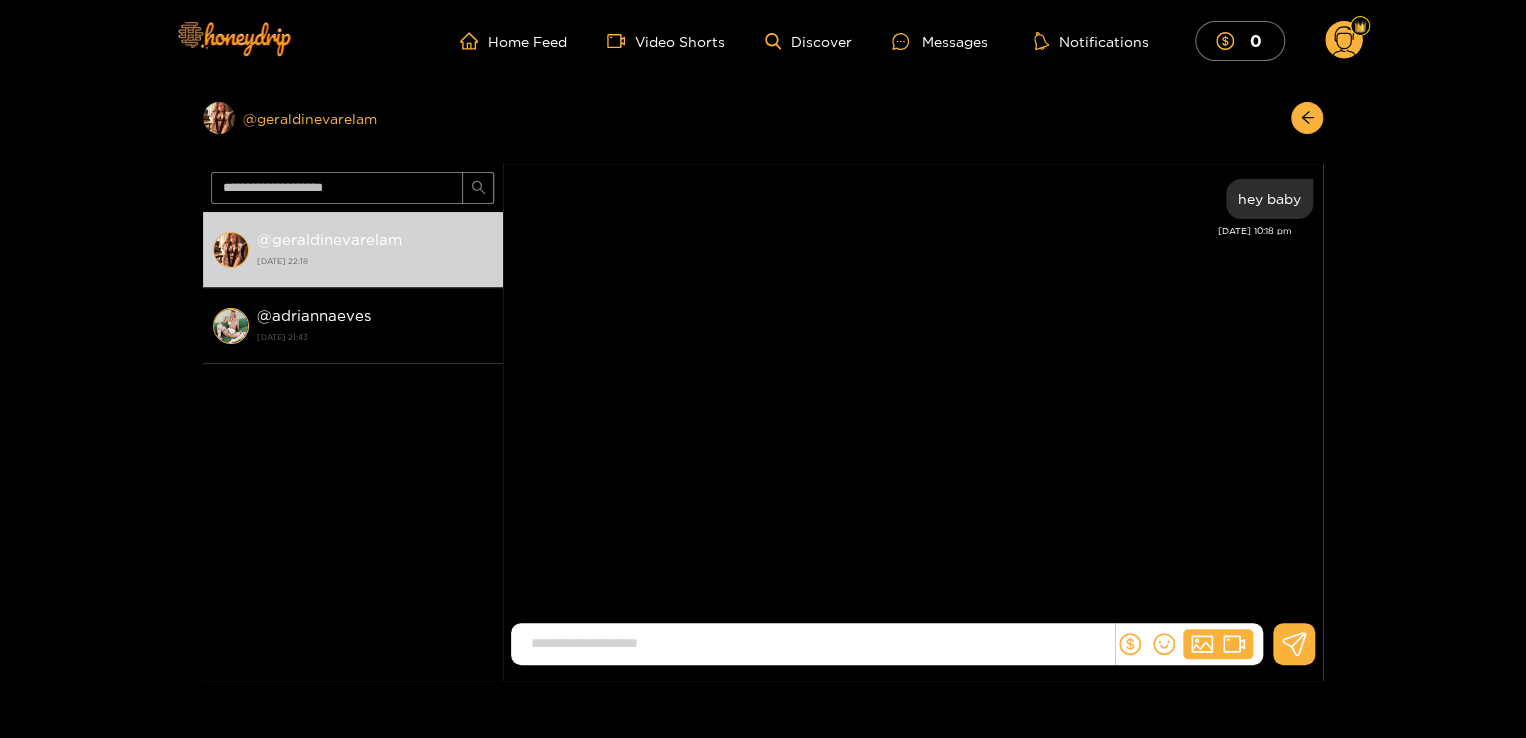 click on "Preview @ geraldinevarelam" at bounding box center (353, 118) 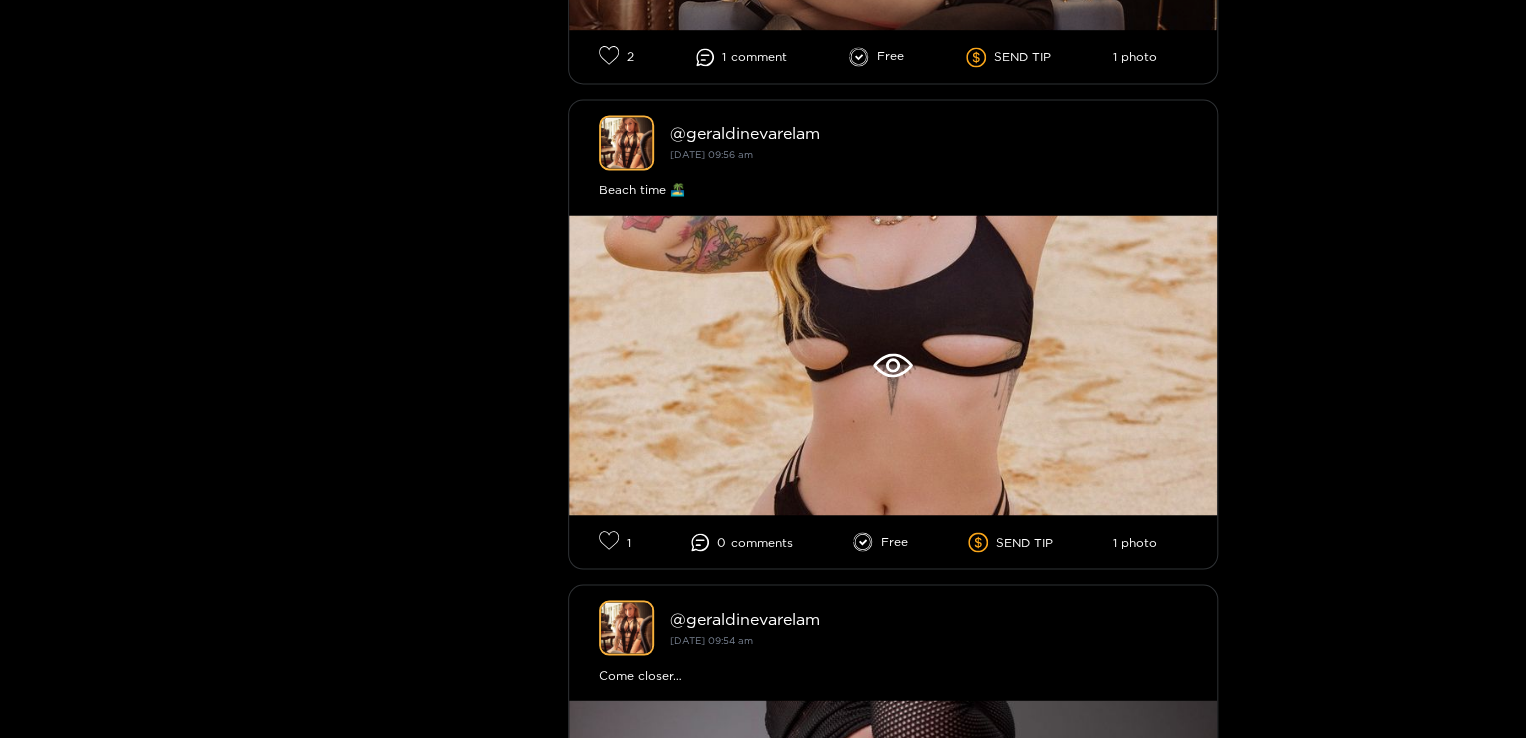 scroll, scrollTop: 1500, scrollLeft: 0, axis: vertical 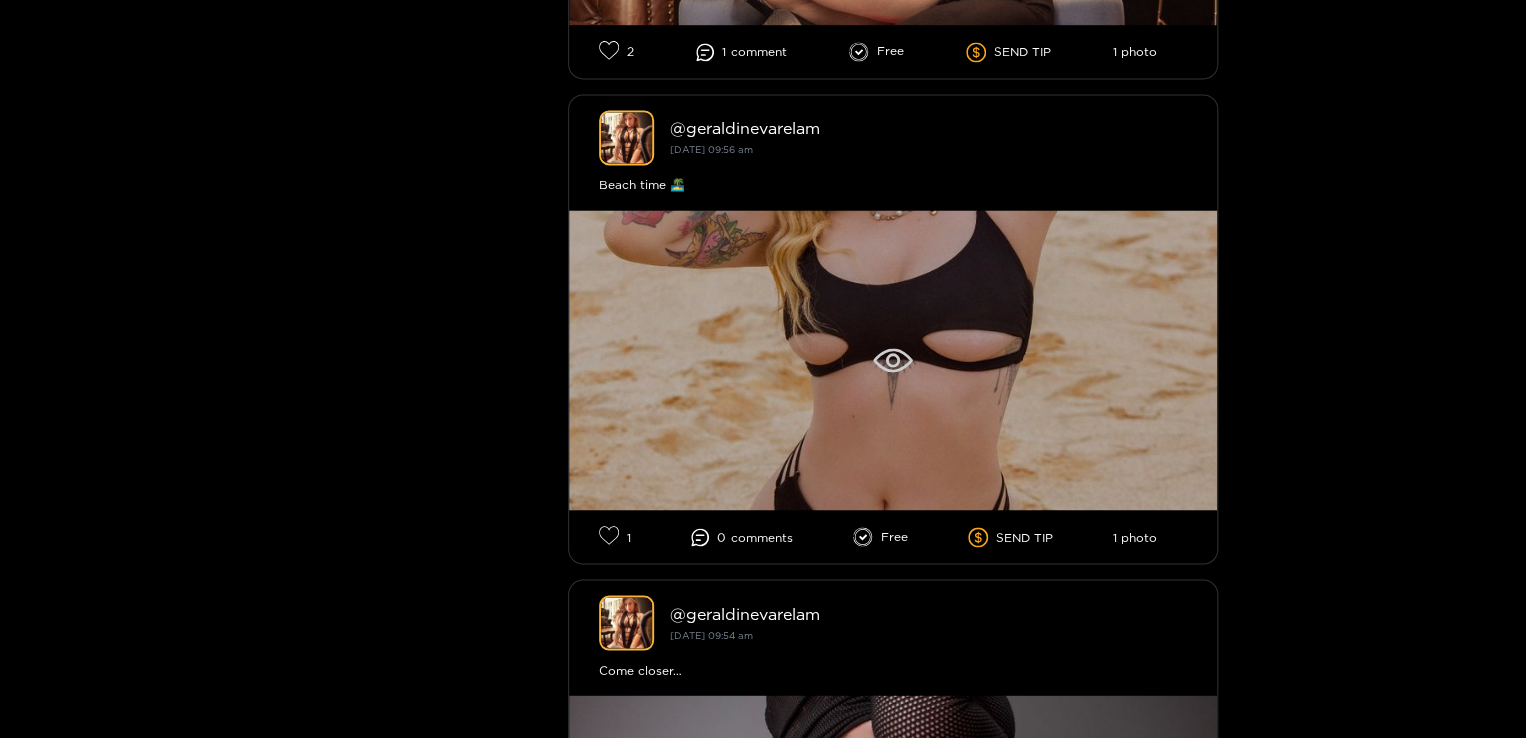 click at bounding box center (893, 360) 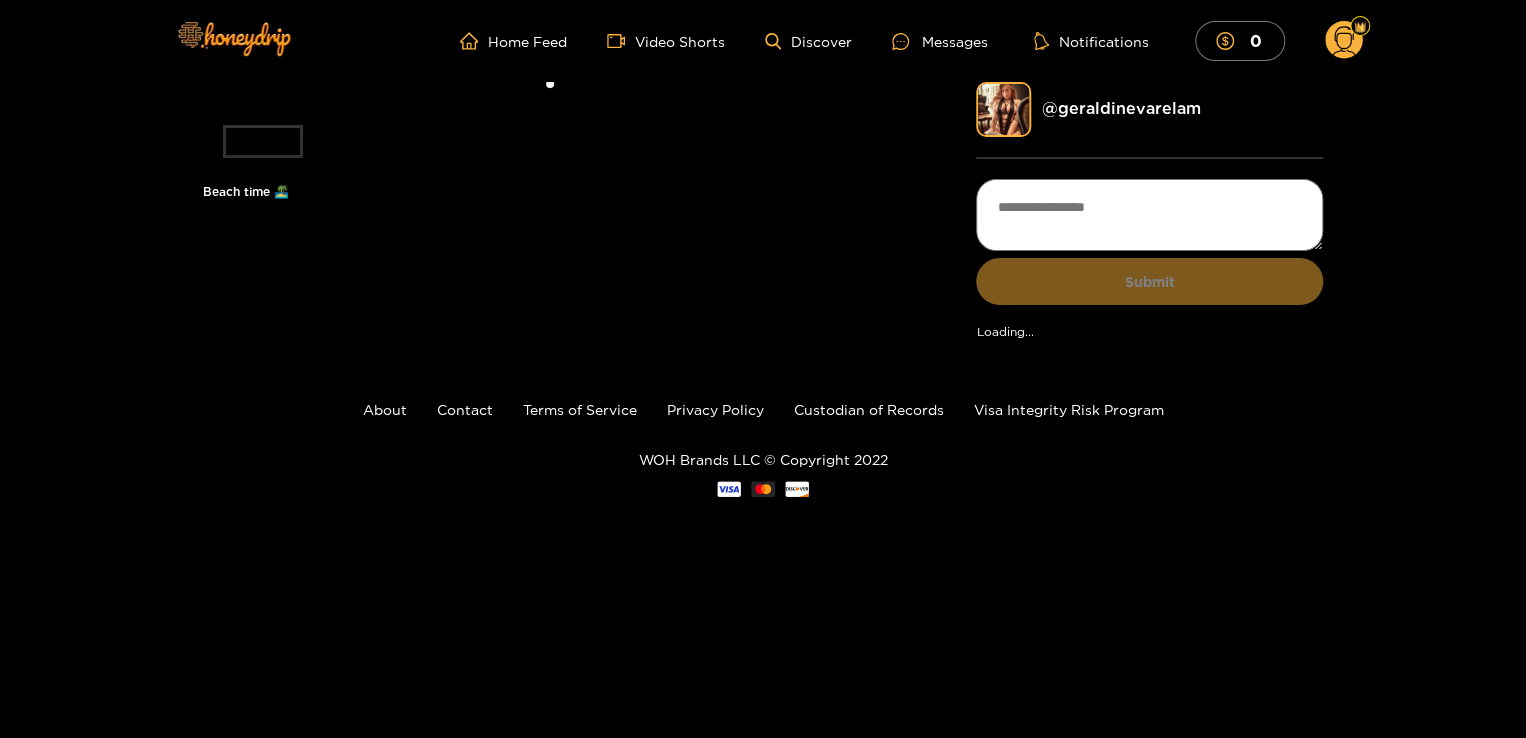 scroll, scrollTop: 0, scrollLeft: 0, axis: both 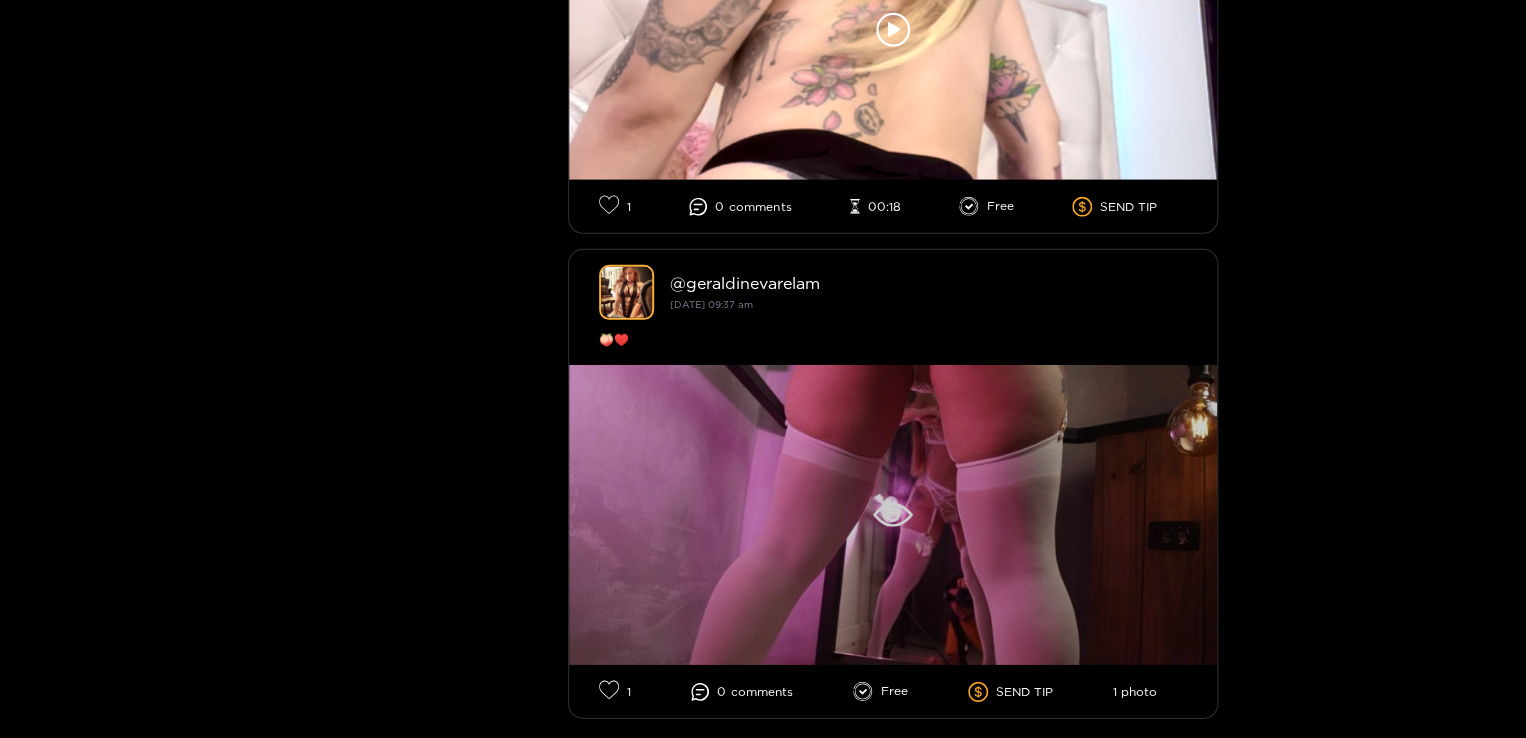 click at bounding box center (893, 515) 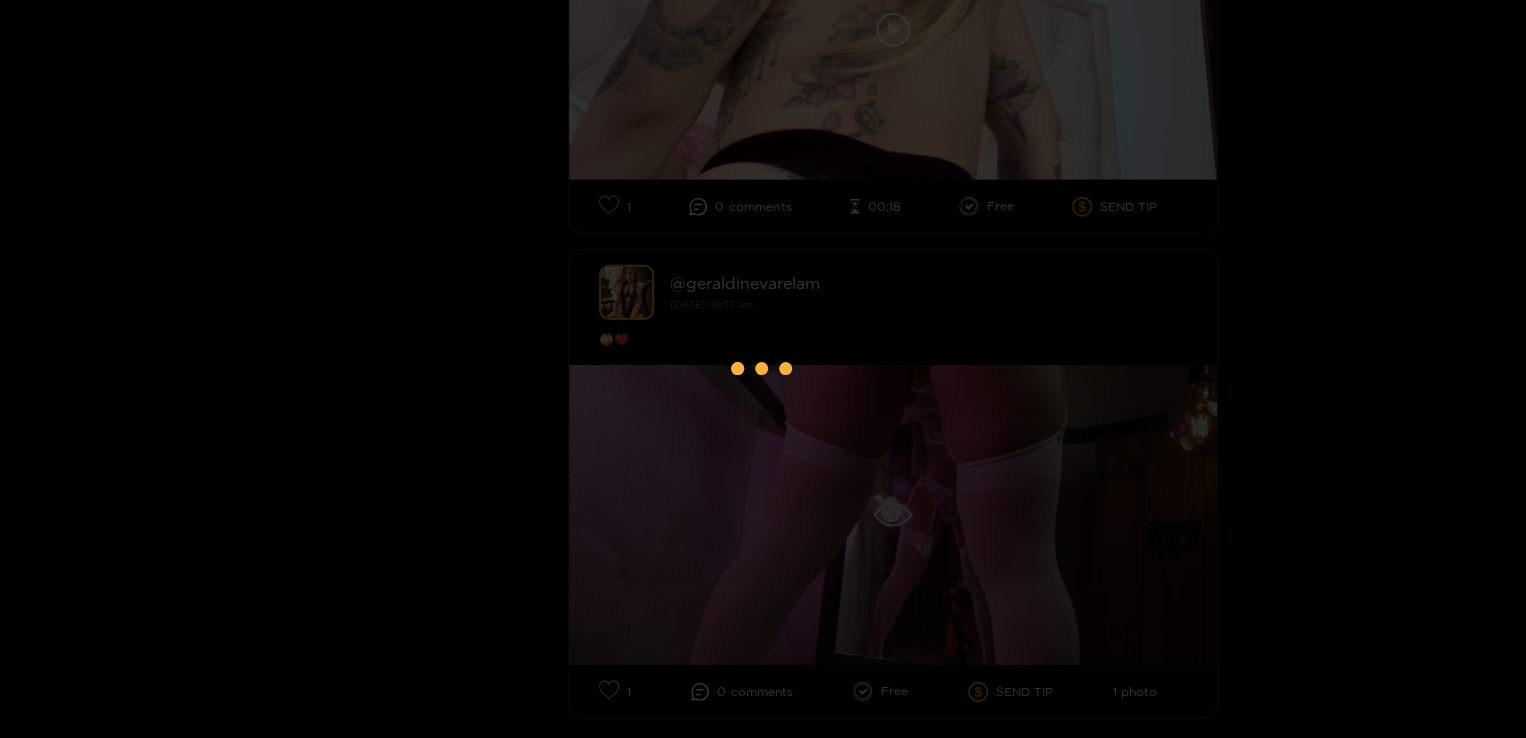 scroll, scrollTop: 0, scrollLeft: 0, axis: both 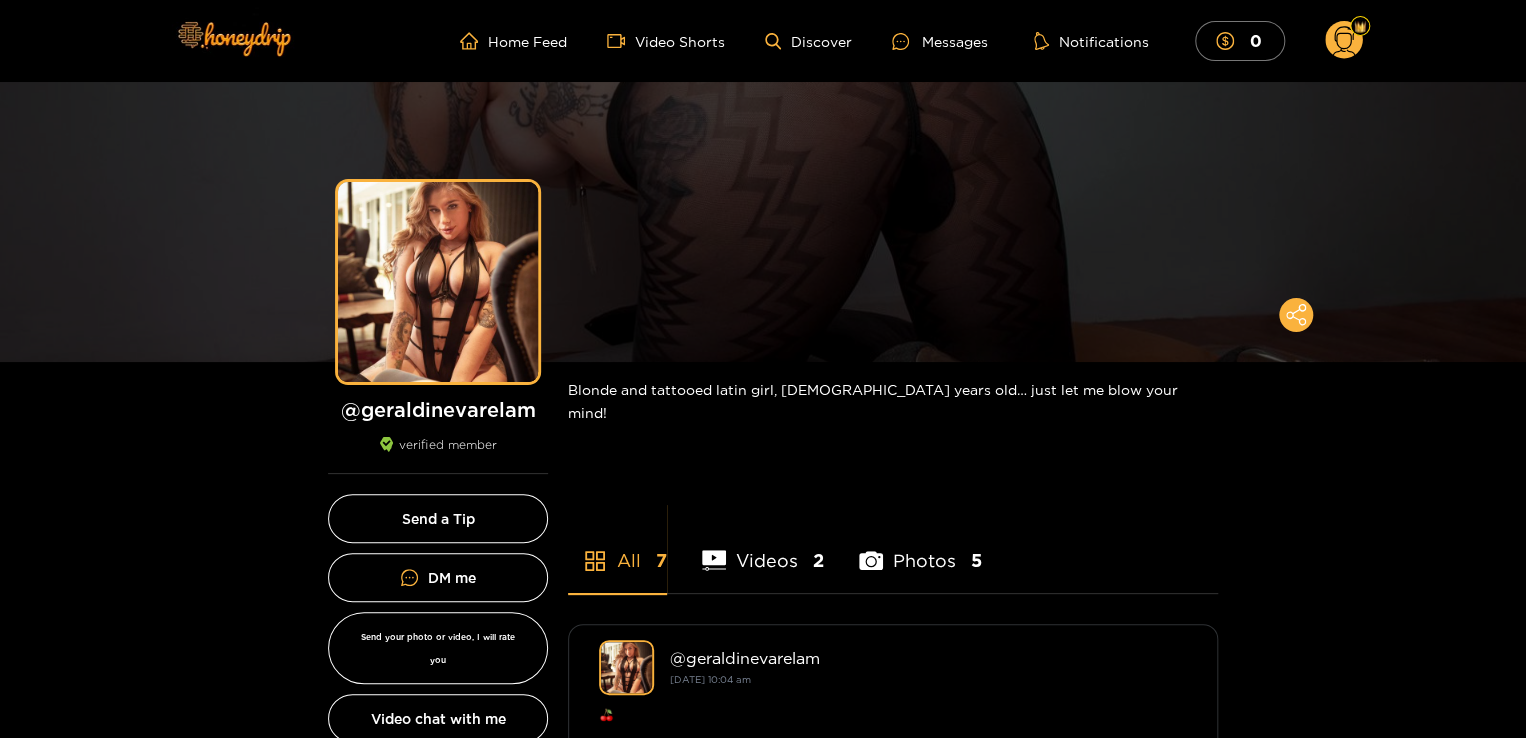click 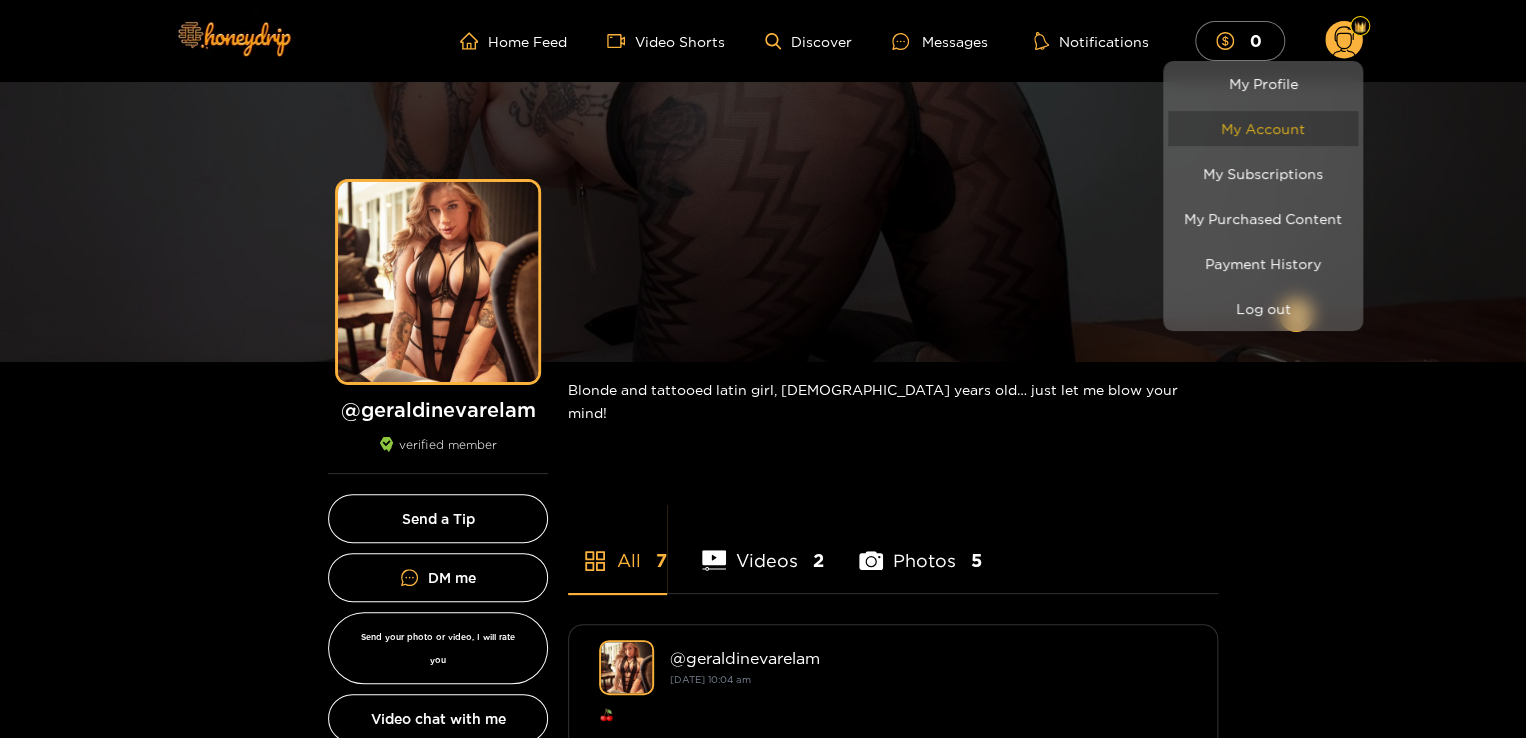 click on "My Account" at bounding box center (1263, 128) 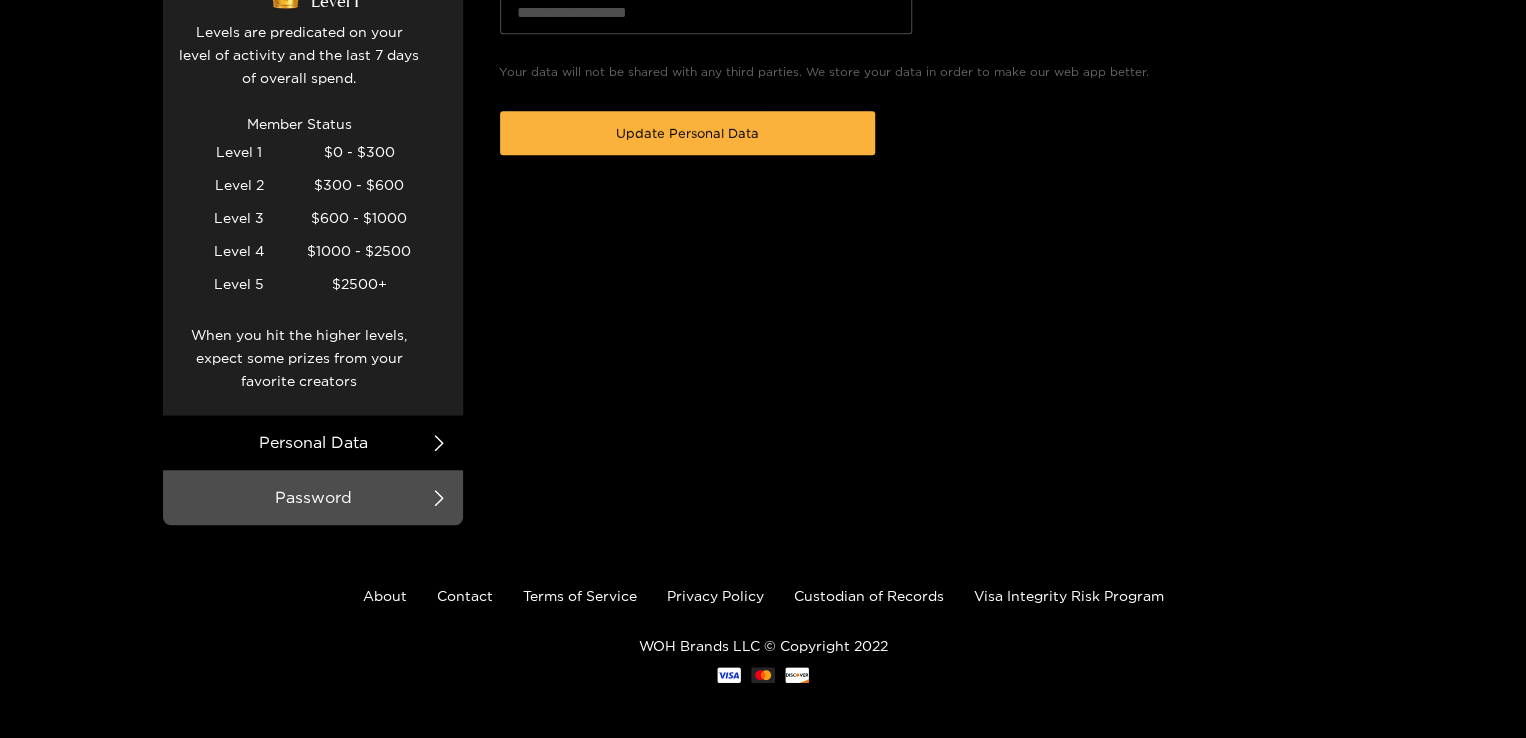 scroll, scrollTop: 559, scrollLeft: 0, axis: vertical 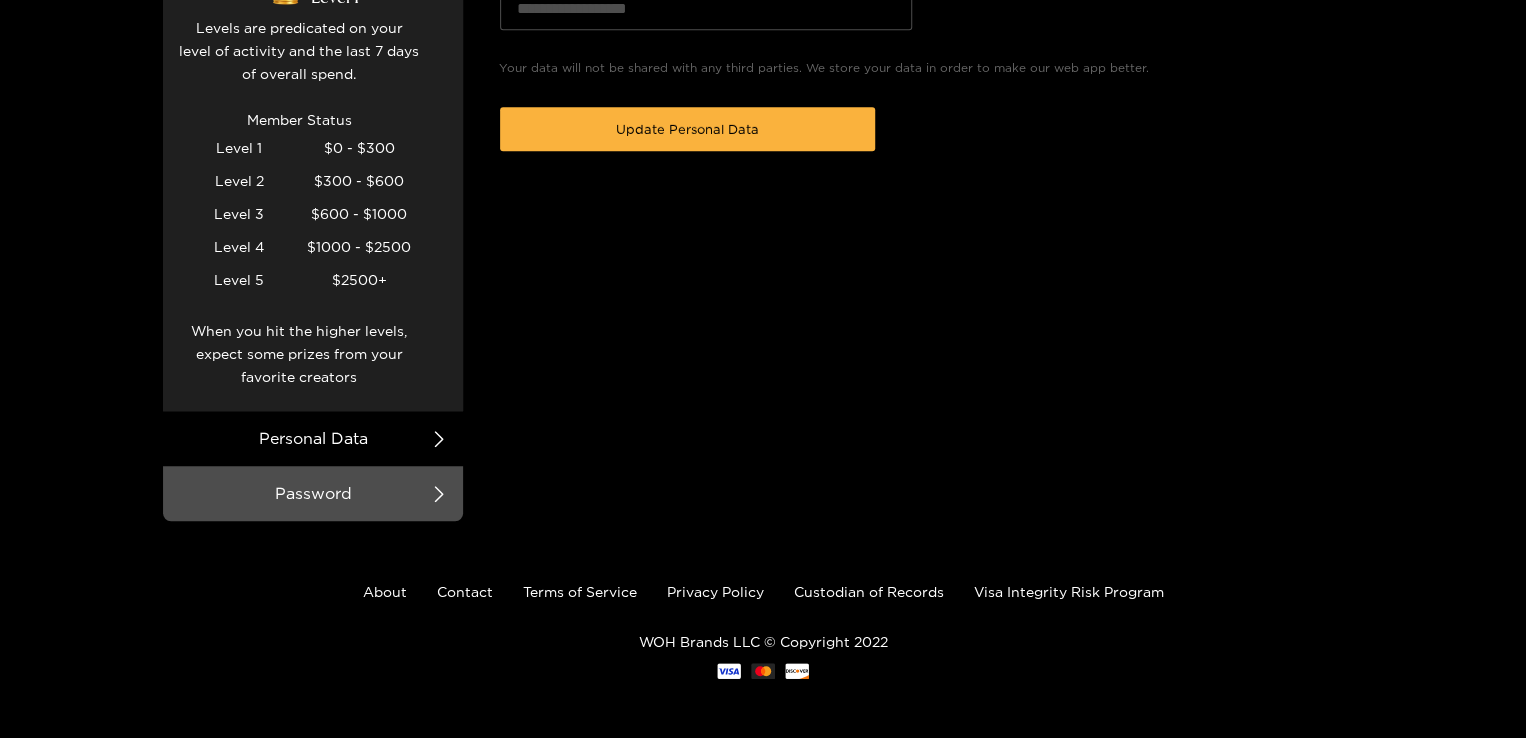 click at bounding box center (763, 369) 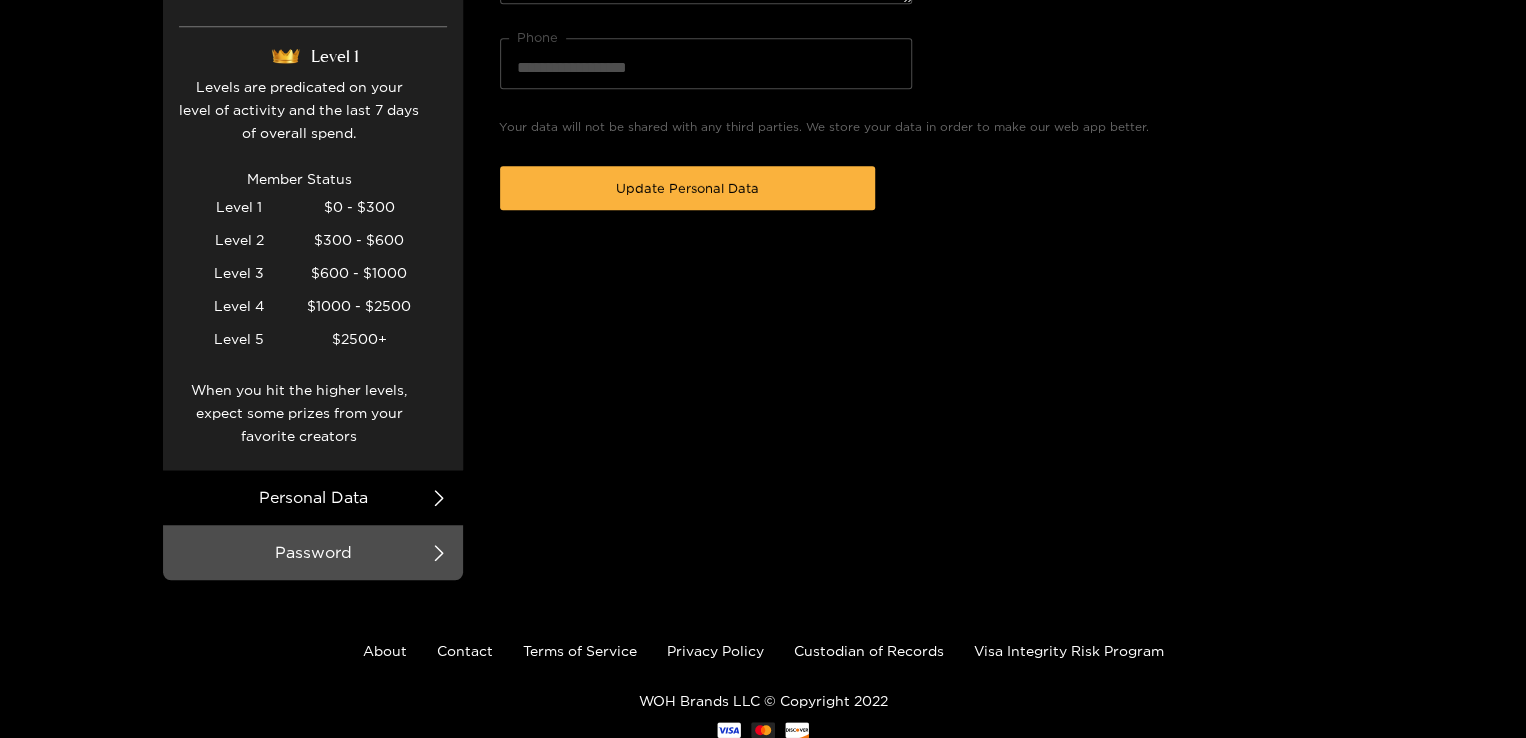 scroll, scrollTop: 0, scrollLeft: 0, axis: both 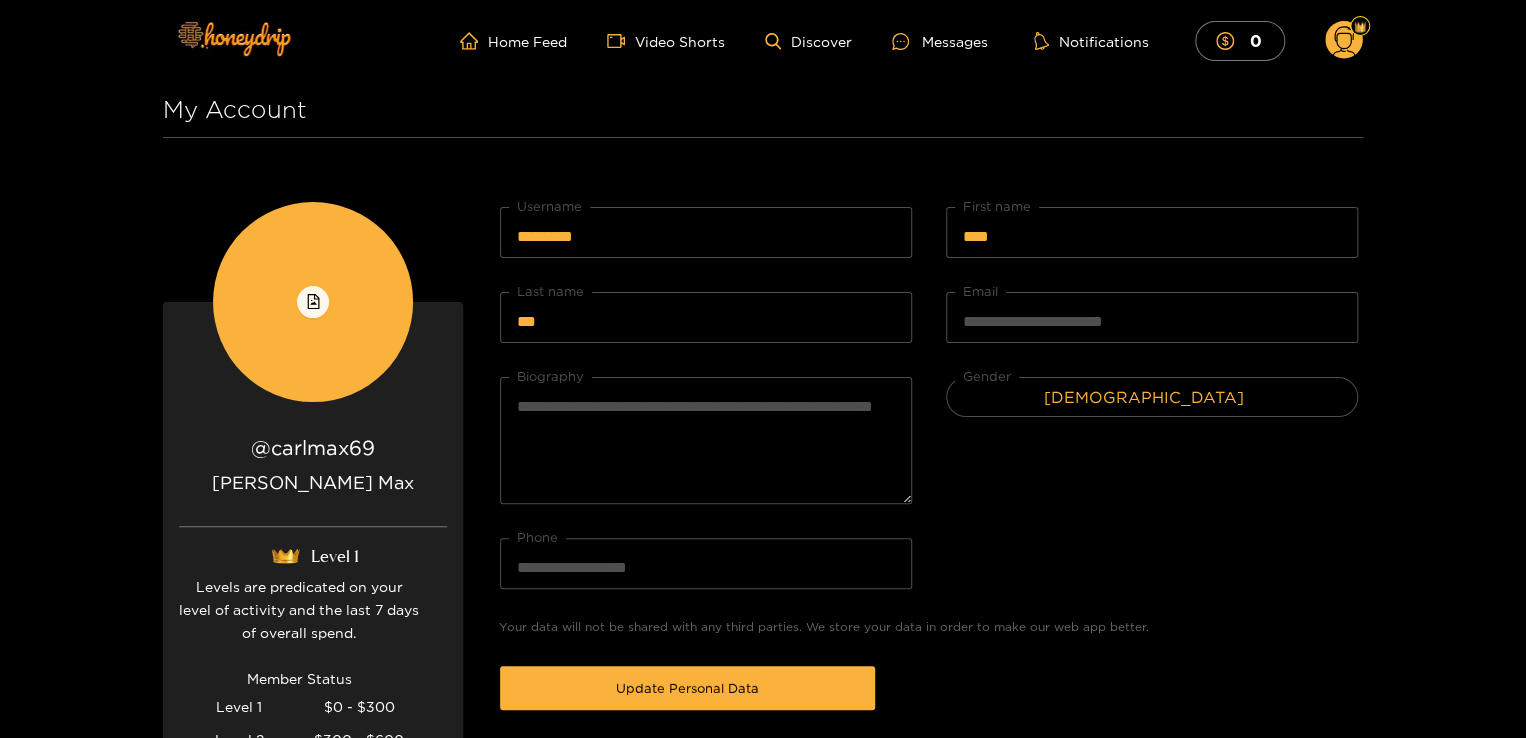 click 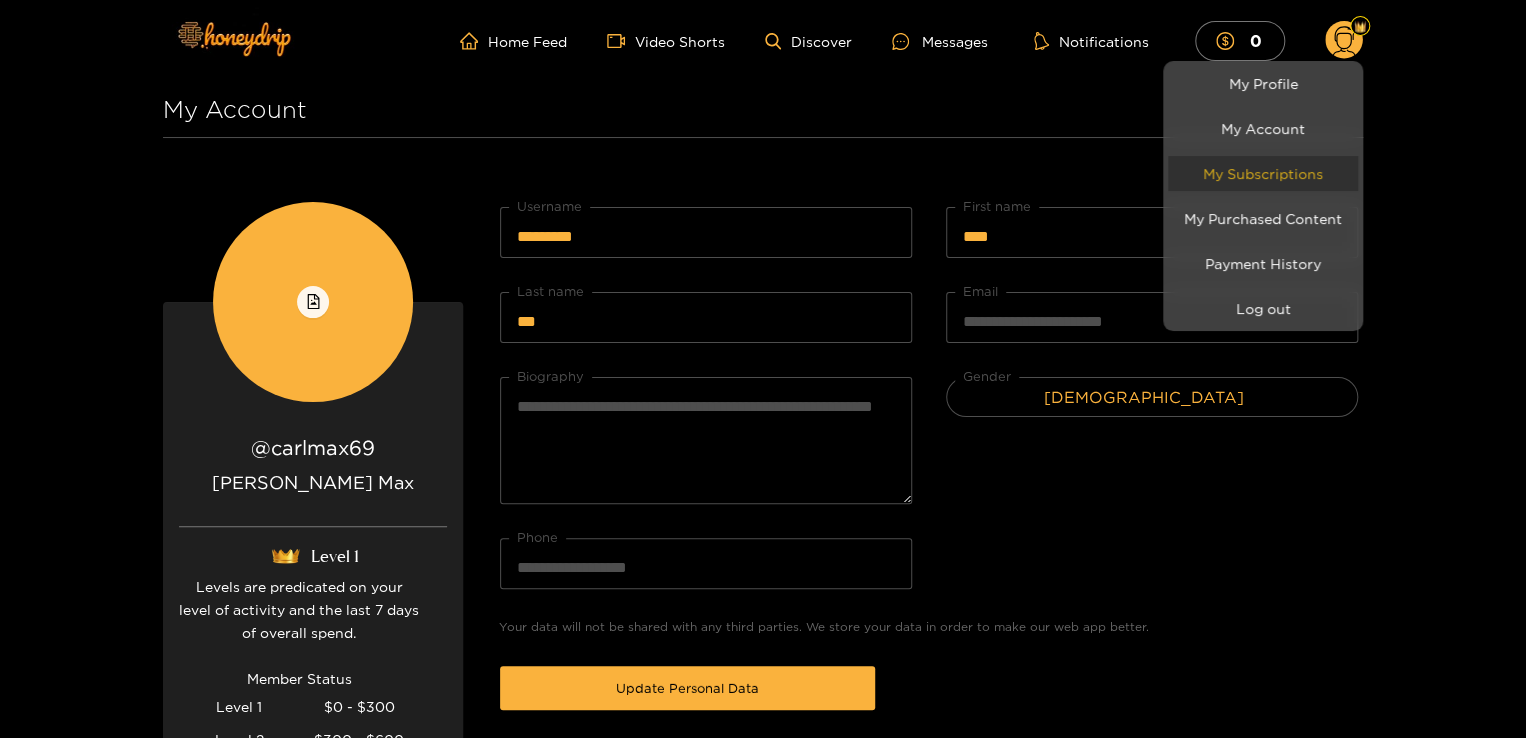 click on "My Subscriptions" at bounding box center [1263, 173] 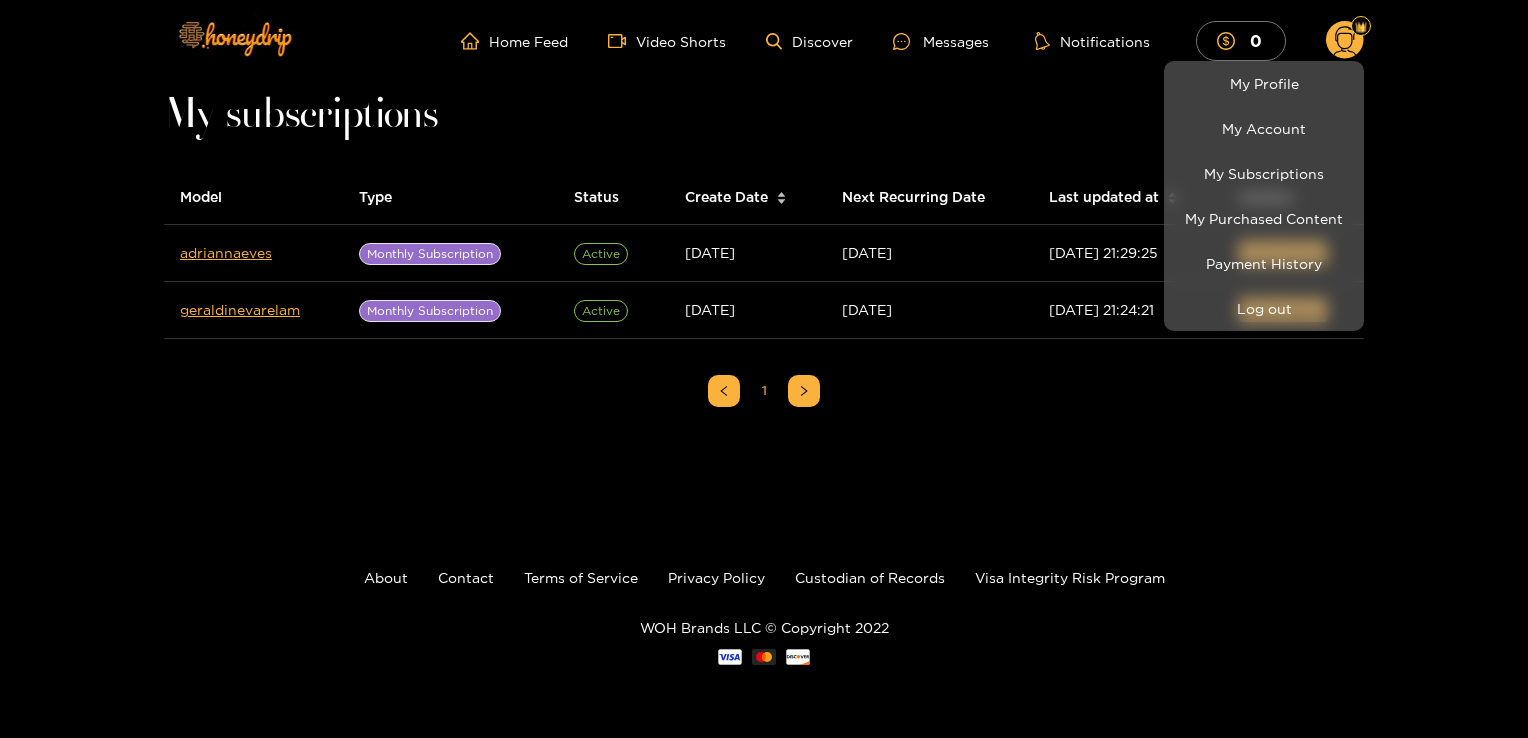 click at bounding box center [764, 369] 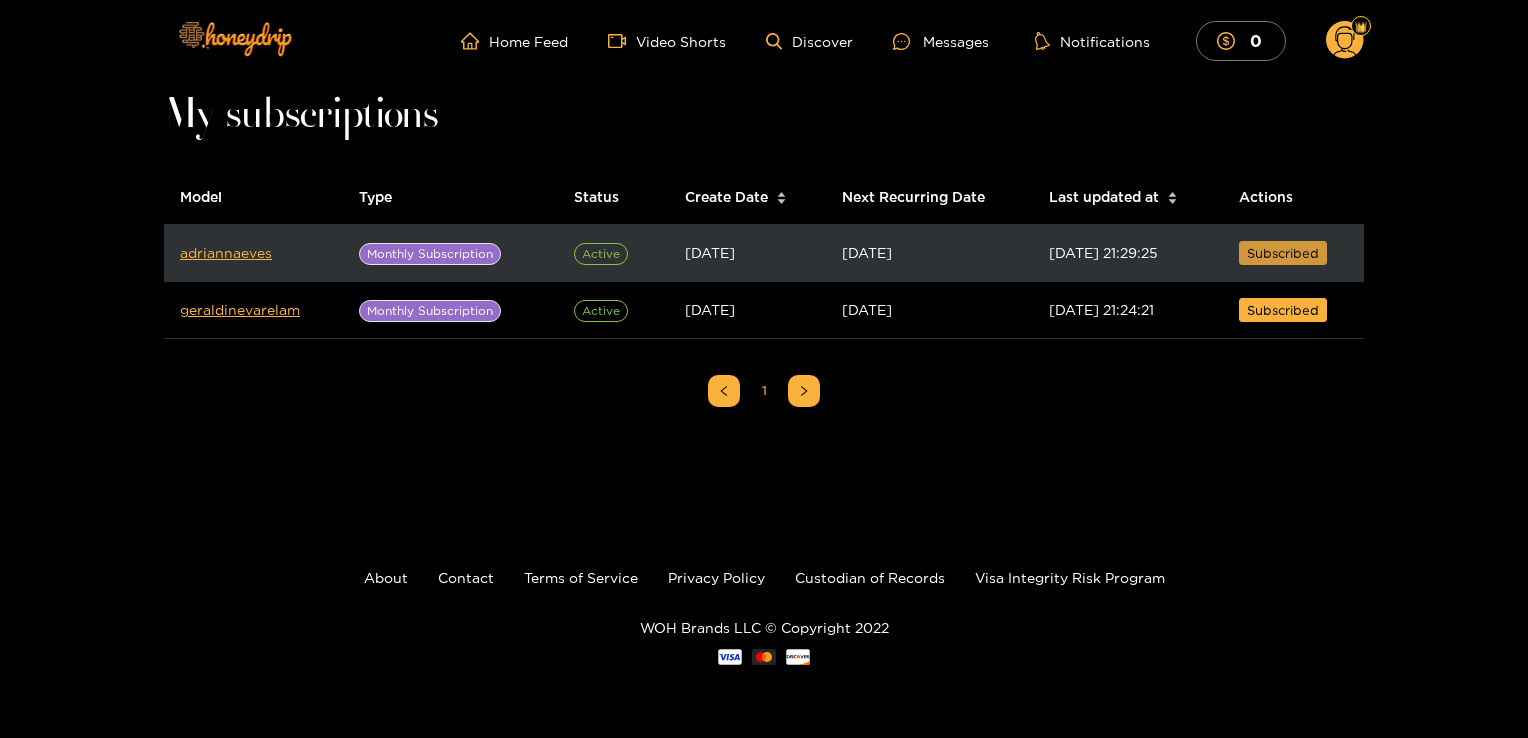 click on "Subscribed" at bounding box center (1283, 253) 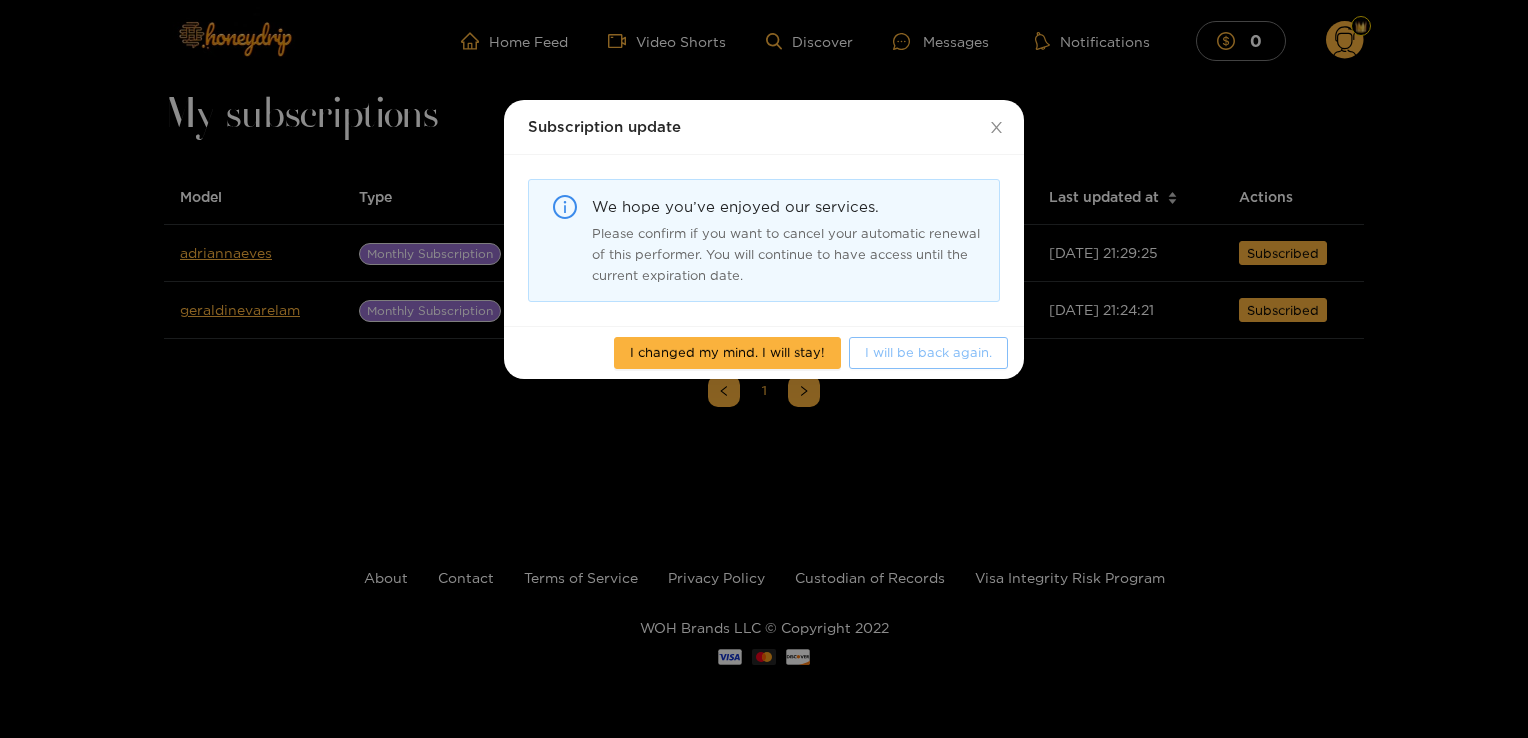 click on "I will be back again." at bounding box center [928, 352] 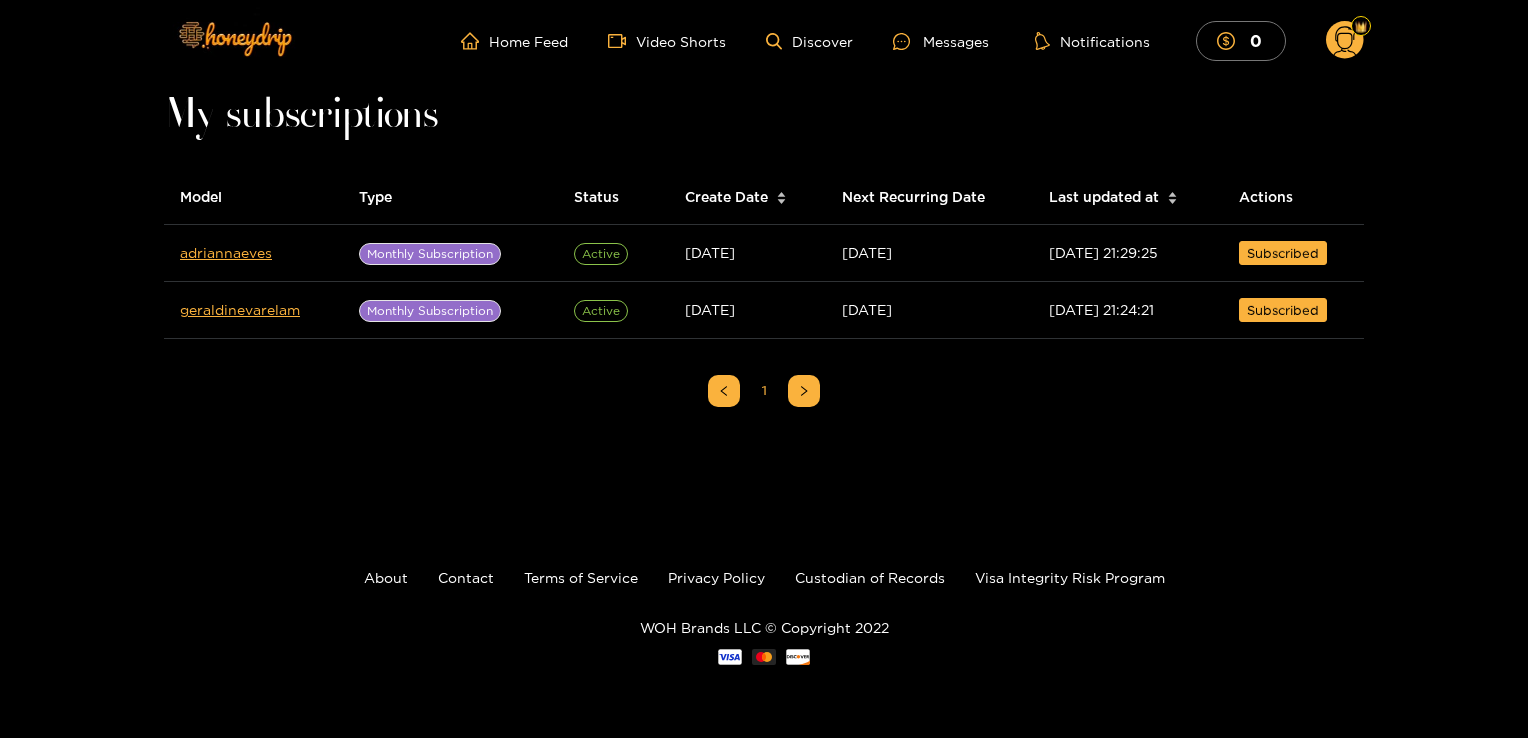 click 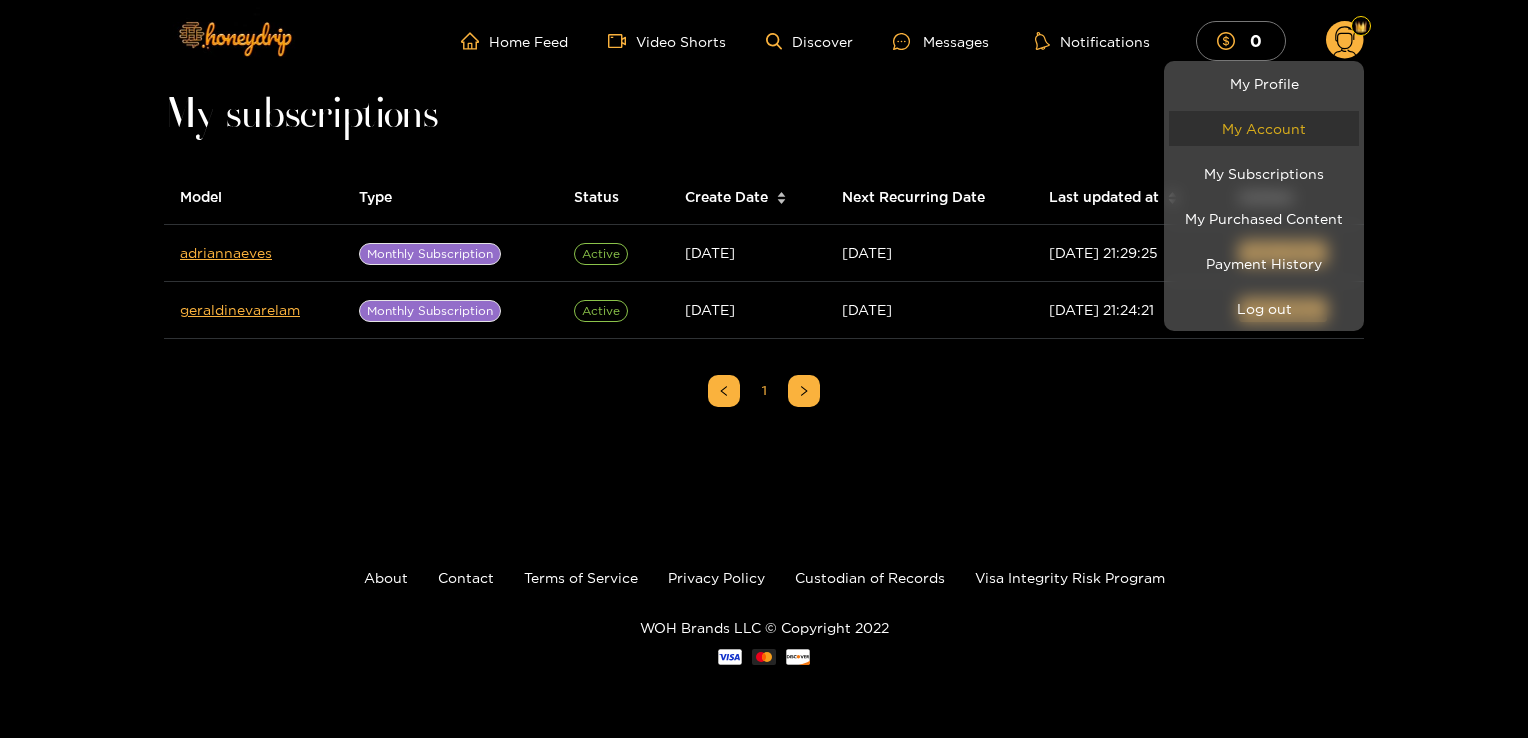 click on "My Account" at bounding box center [1264, 128] 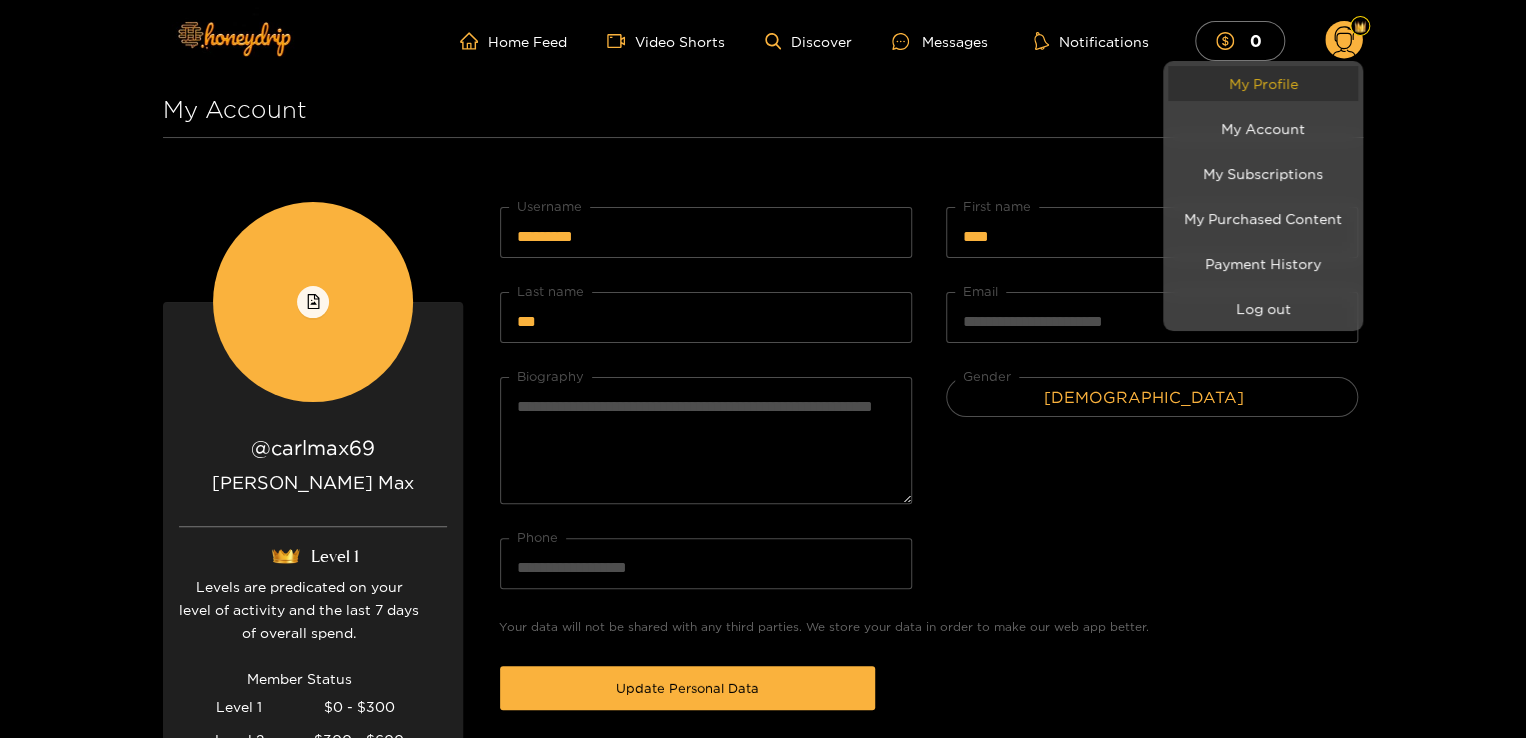 click on "My Profile" at bounding box center (1263, 83) 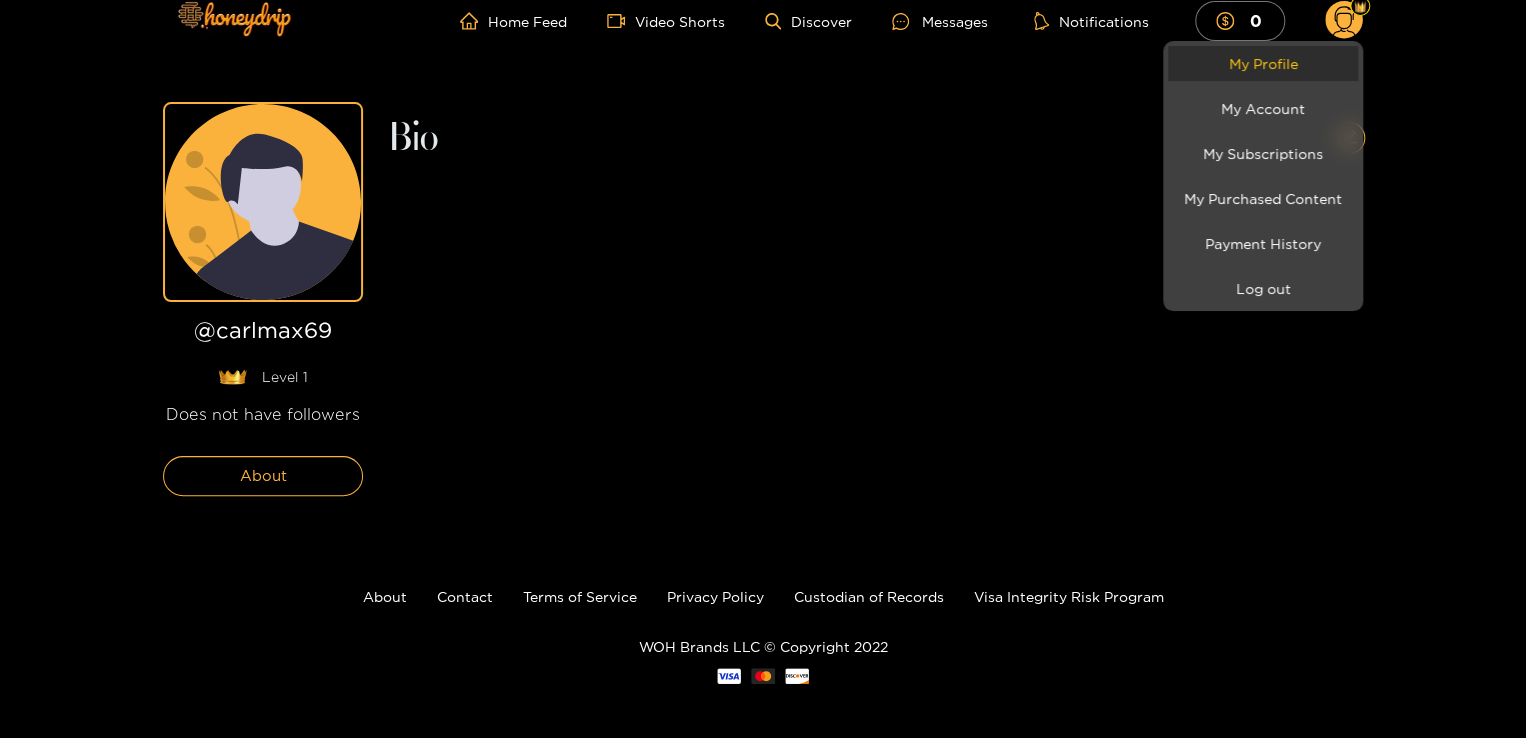 scroll, scrollTop: 25, scrollLeft: 0, axis: vertical 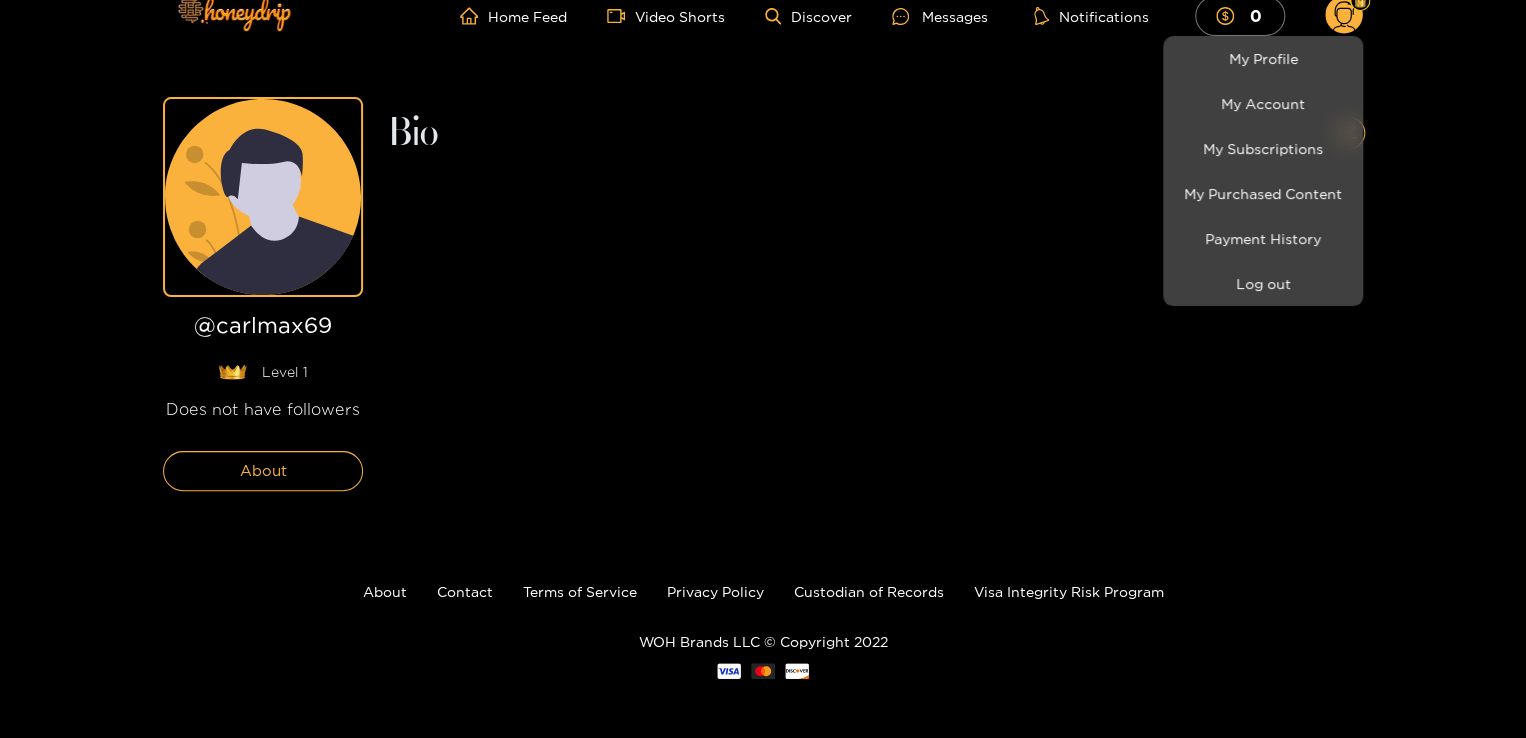 click at bounding box center (763, 369) 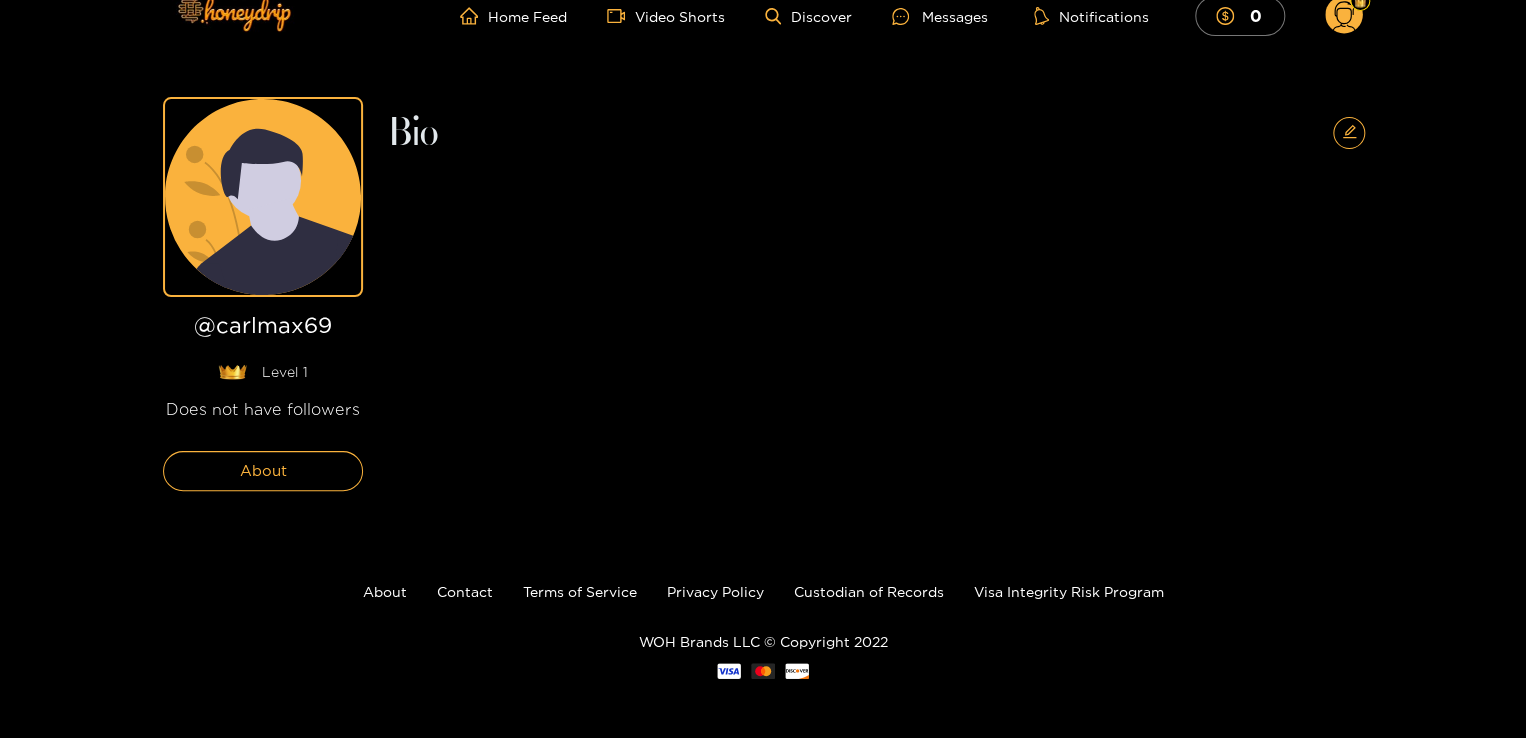 scroll, scrollTop: 0, scrollLeft: 0, axis: both 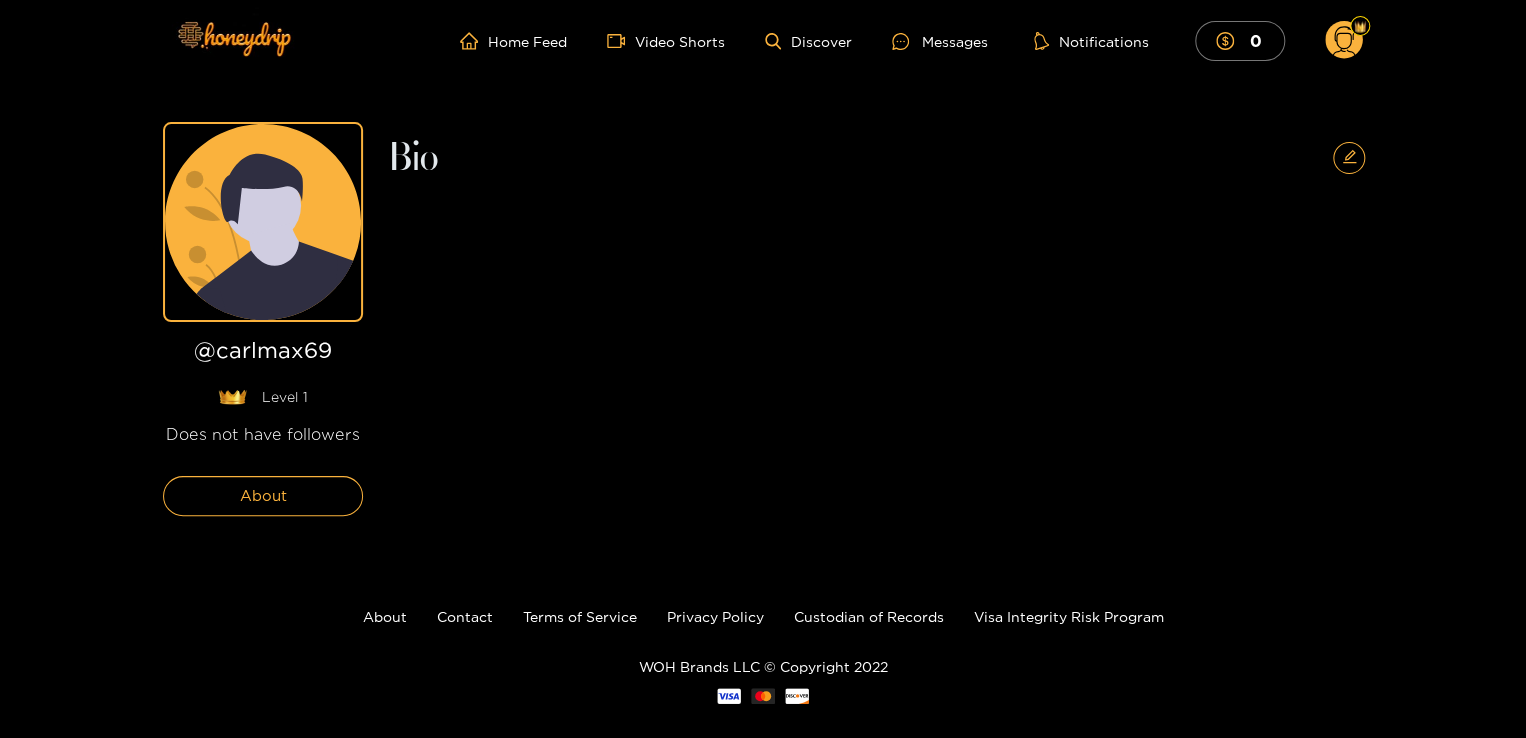 click 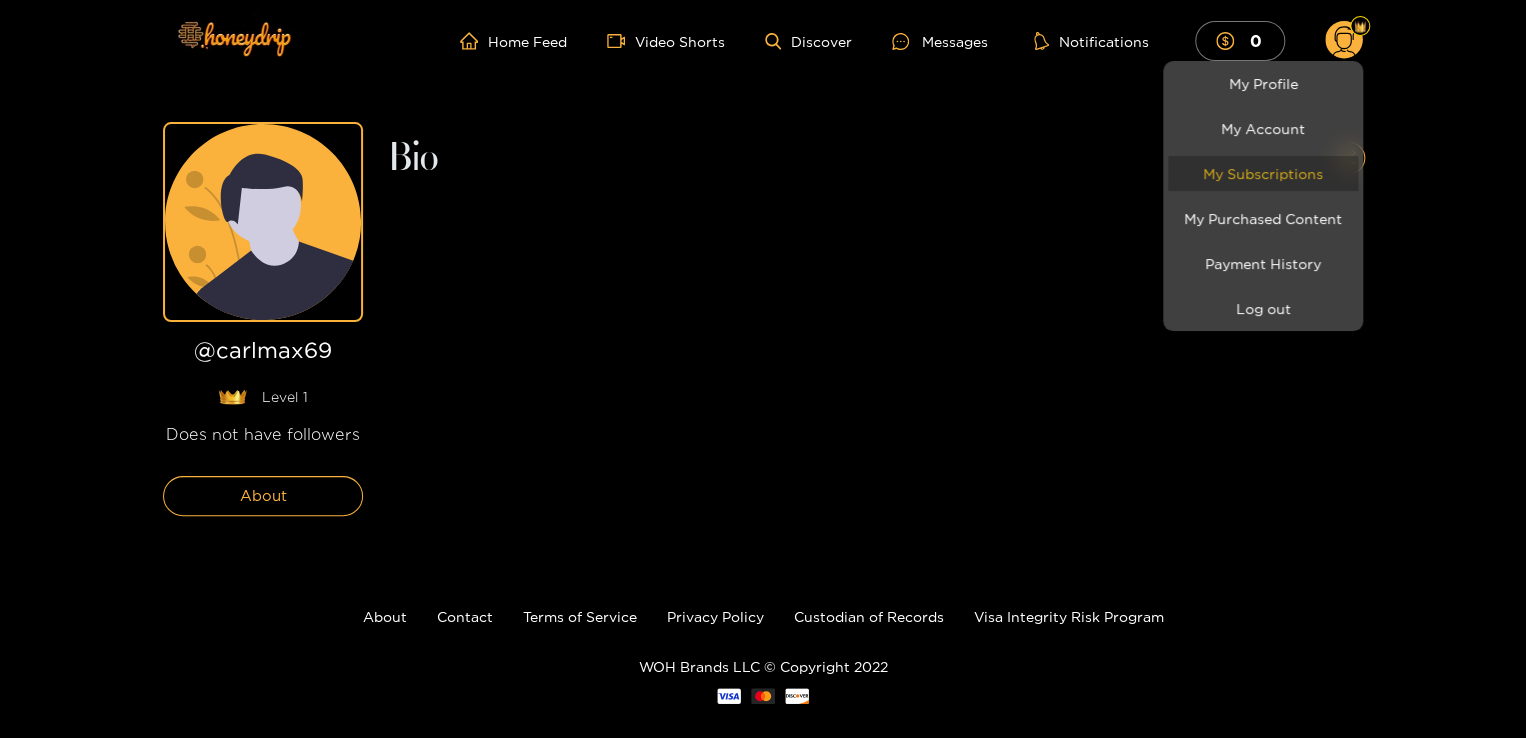 click on "My Subscriptions" at bounding box center [1263, 173] 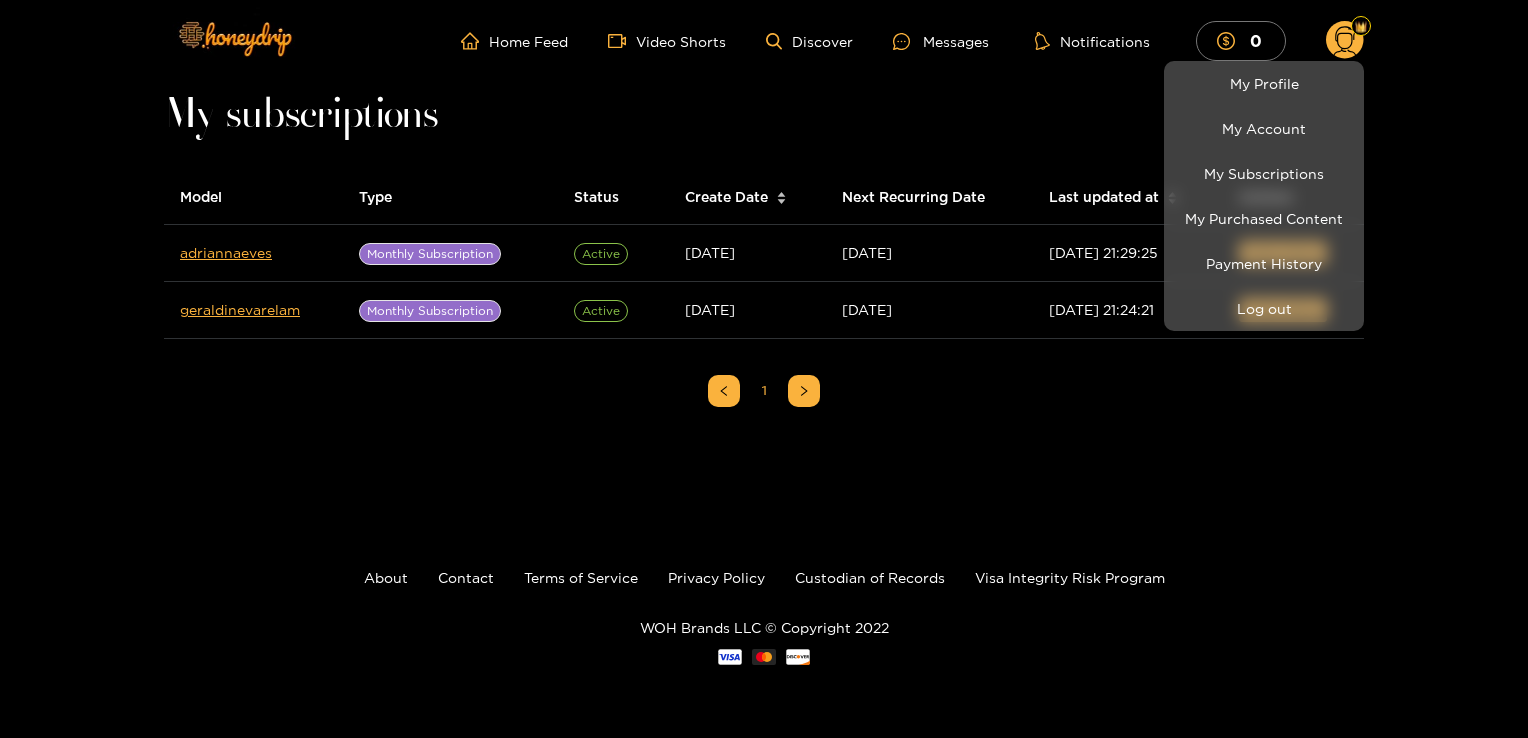 drag, startPoint x: 978, startPoint y: 401, endPoint x: 972, endPoint y: 371, distance: 30.594116 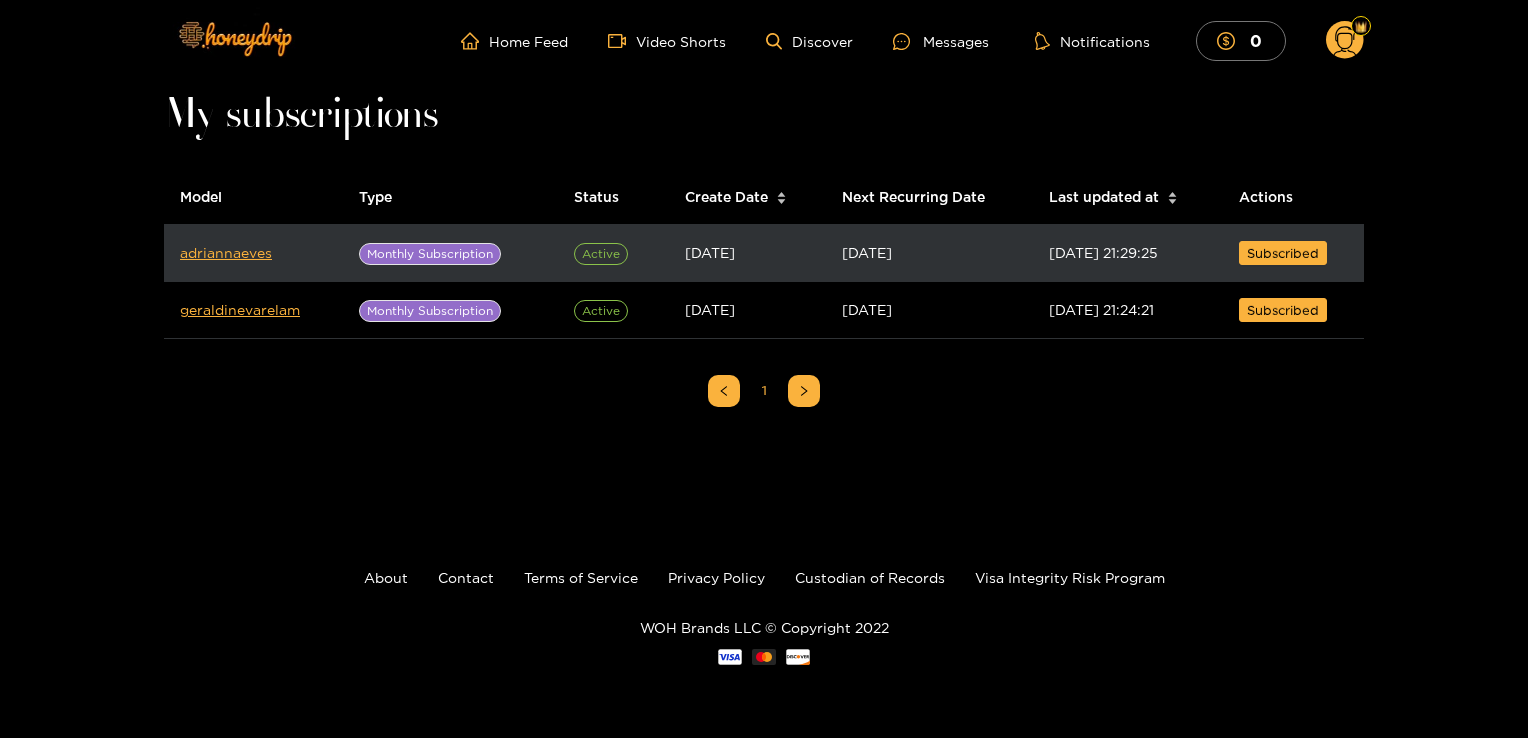 click on "07/12/2025 21:29:25" at bounding box center [1128, 253] 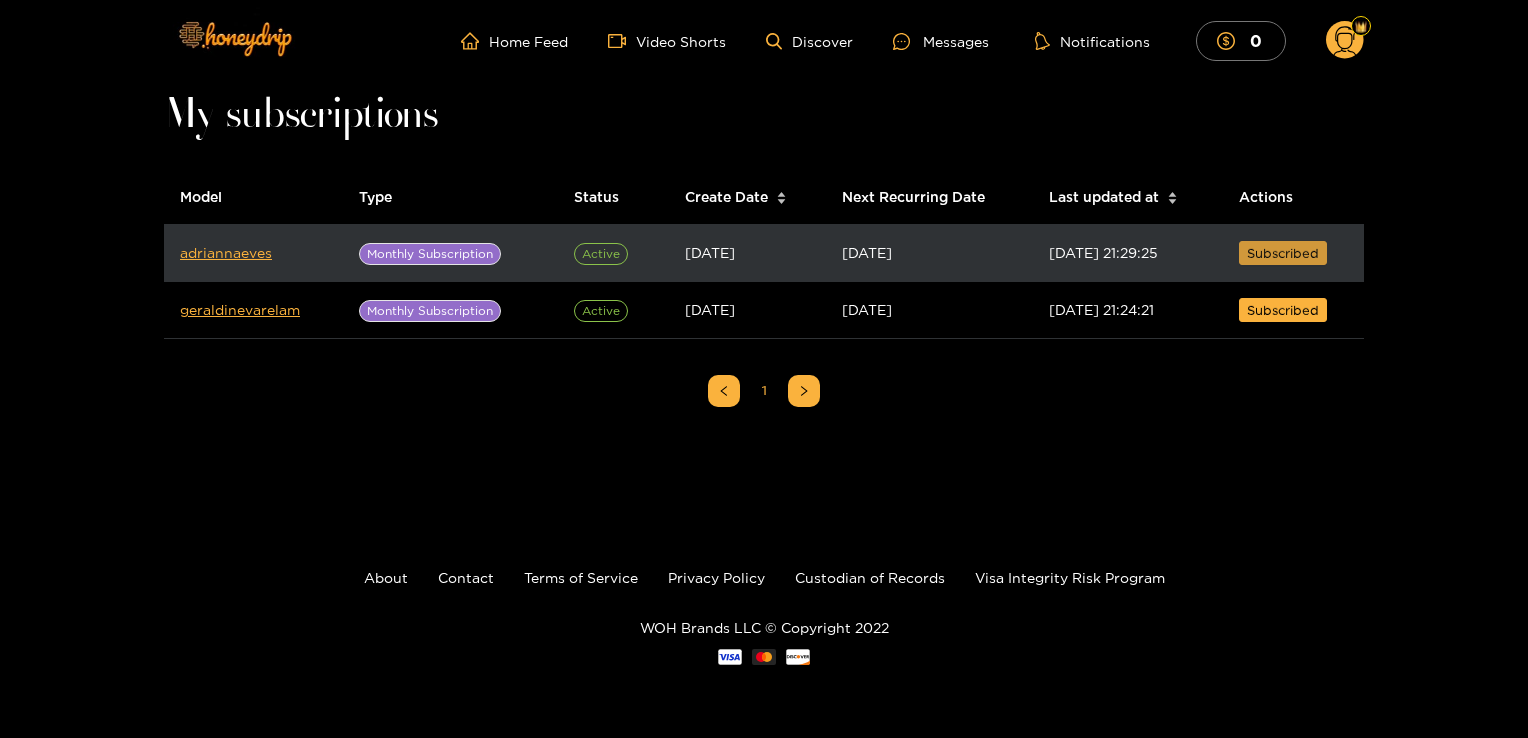 click on "Subscribed" at bounding box center (1283, 253) 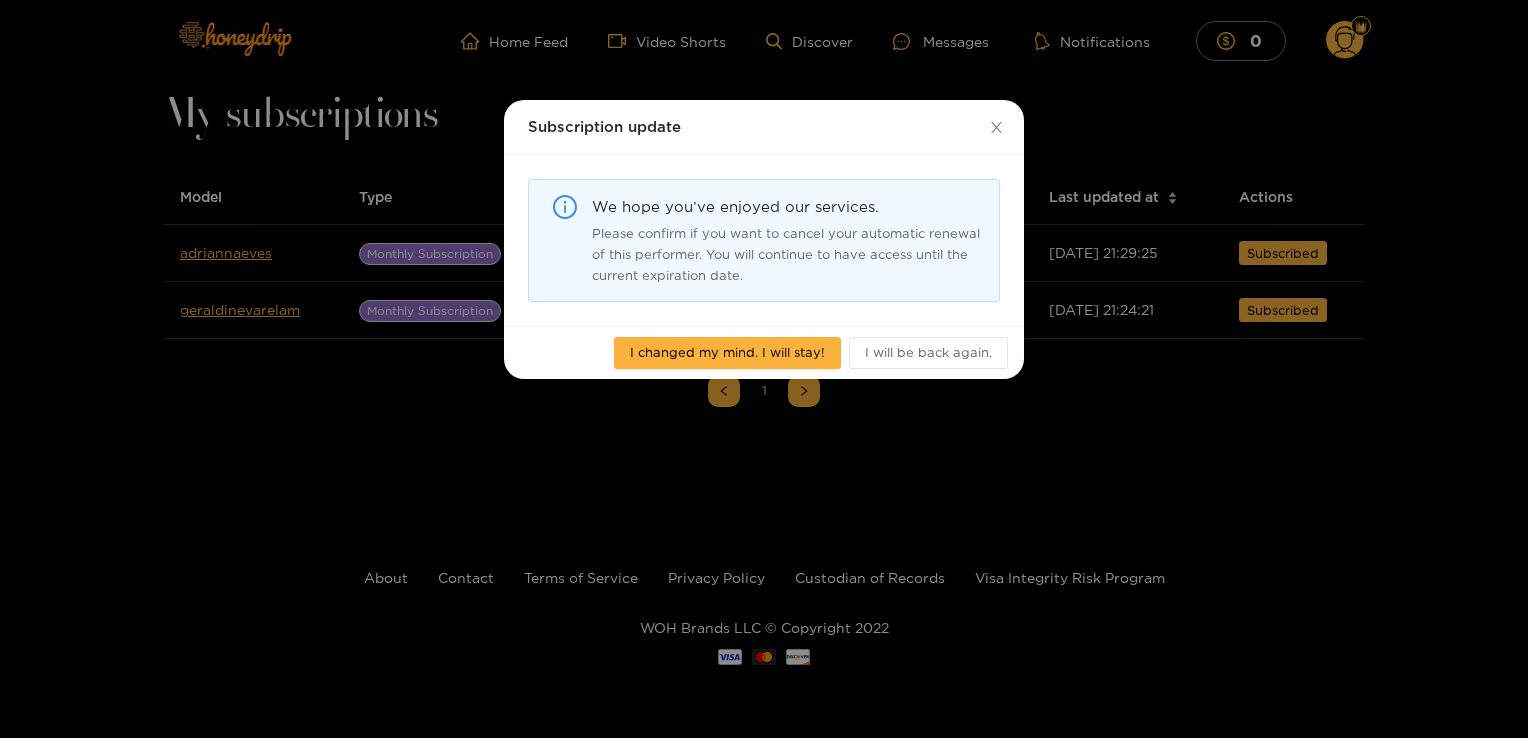 click on "Please confirm if you want to cancel your automatic renewal of this performer. You will continue to have access until the current expiration date." at bounding box center [788, 254] 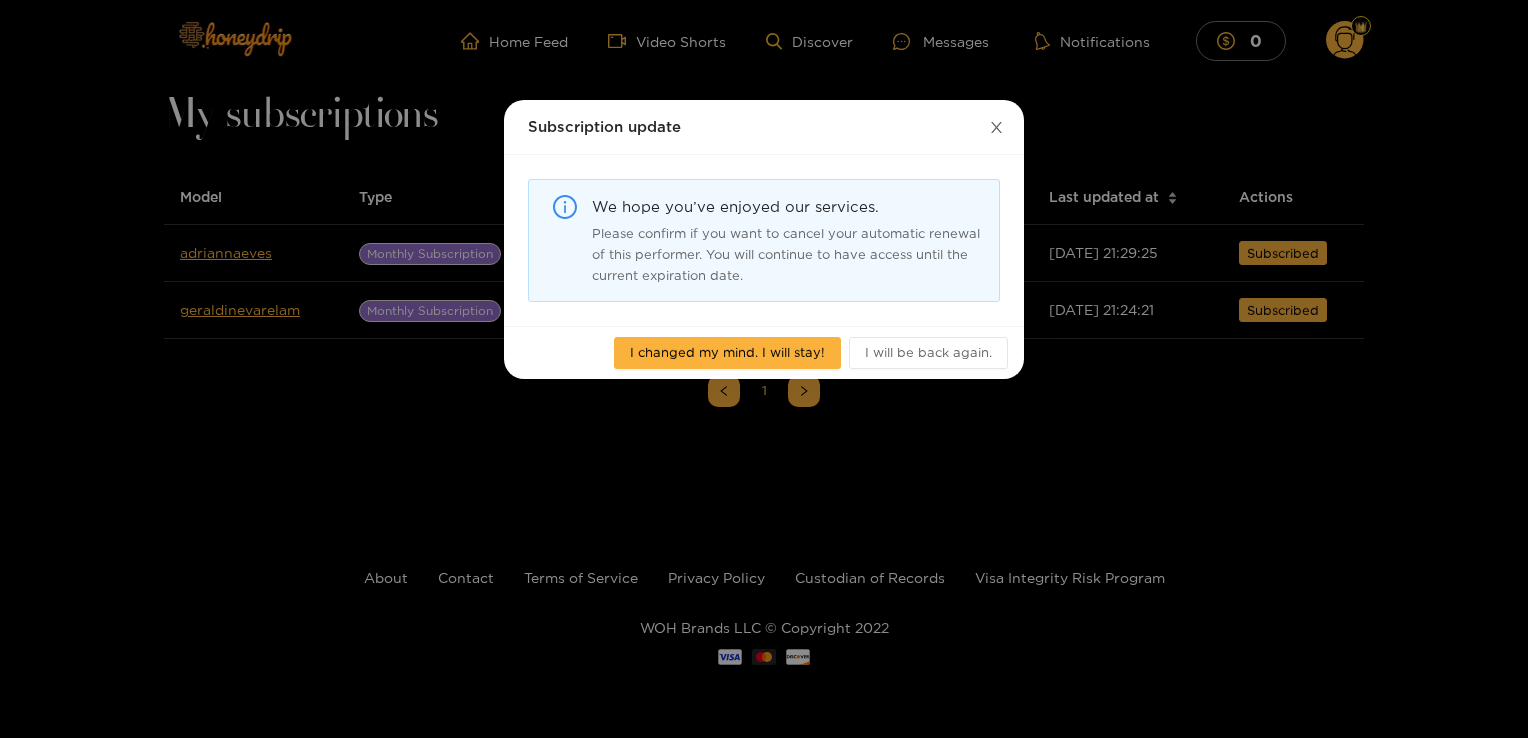 click 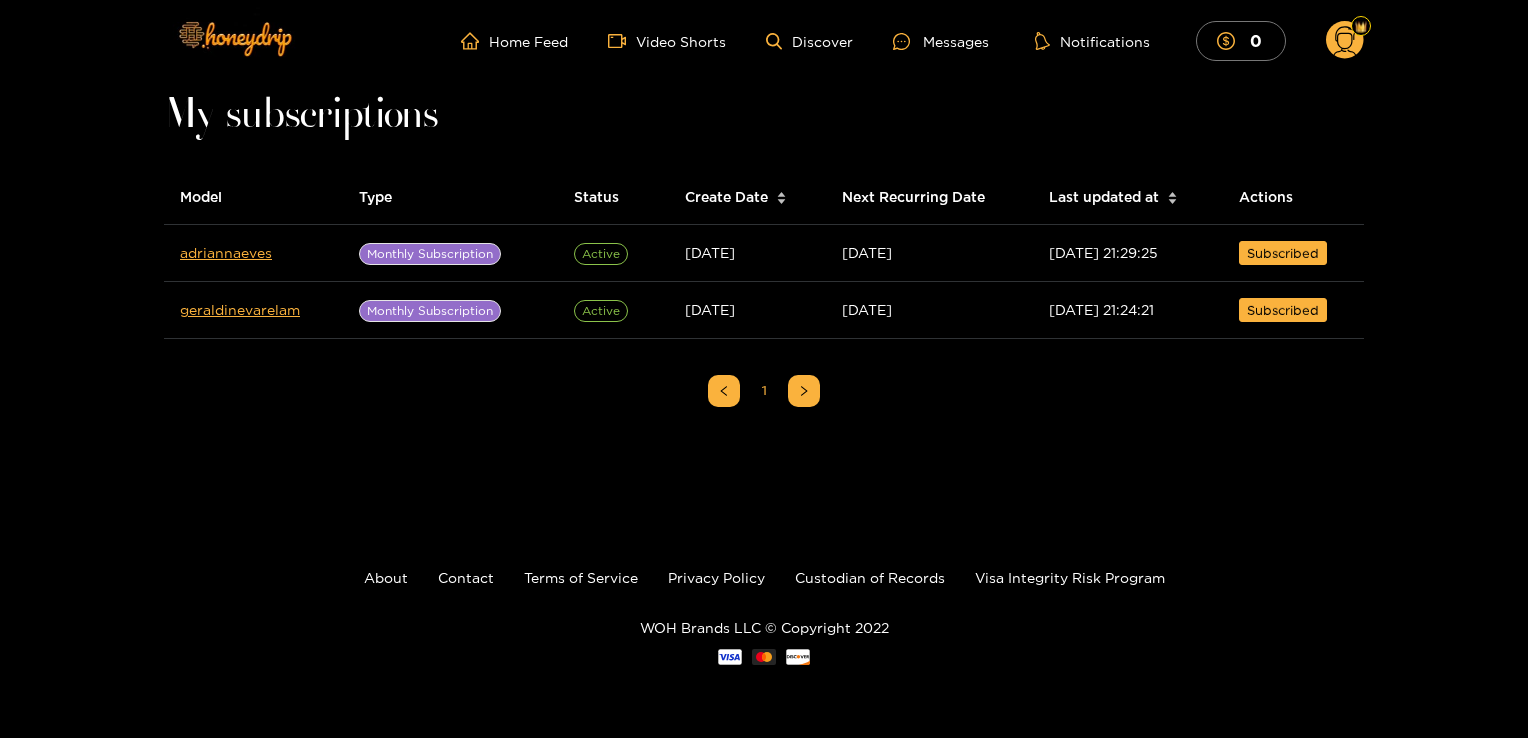 click on "Home Feed Video Shorts Discover Messages  Notifications 0" at bounding box center [912, 41] 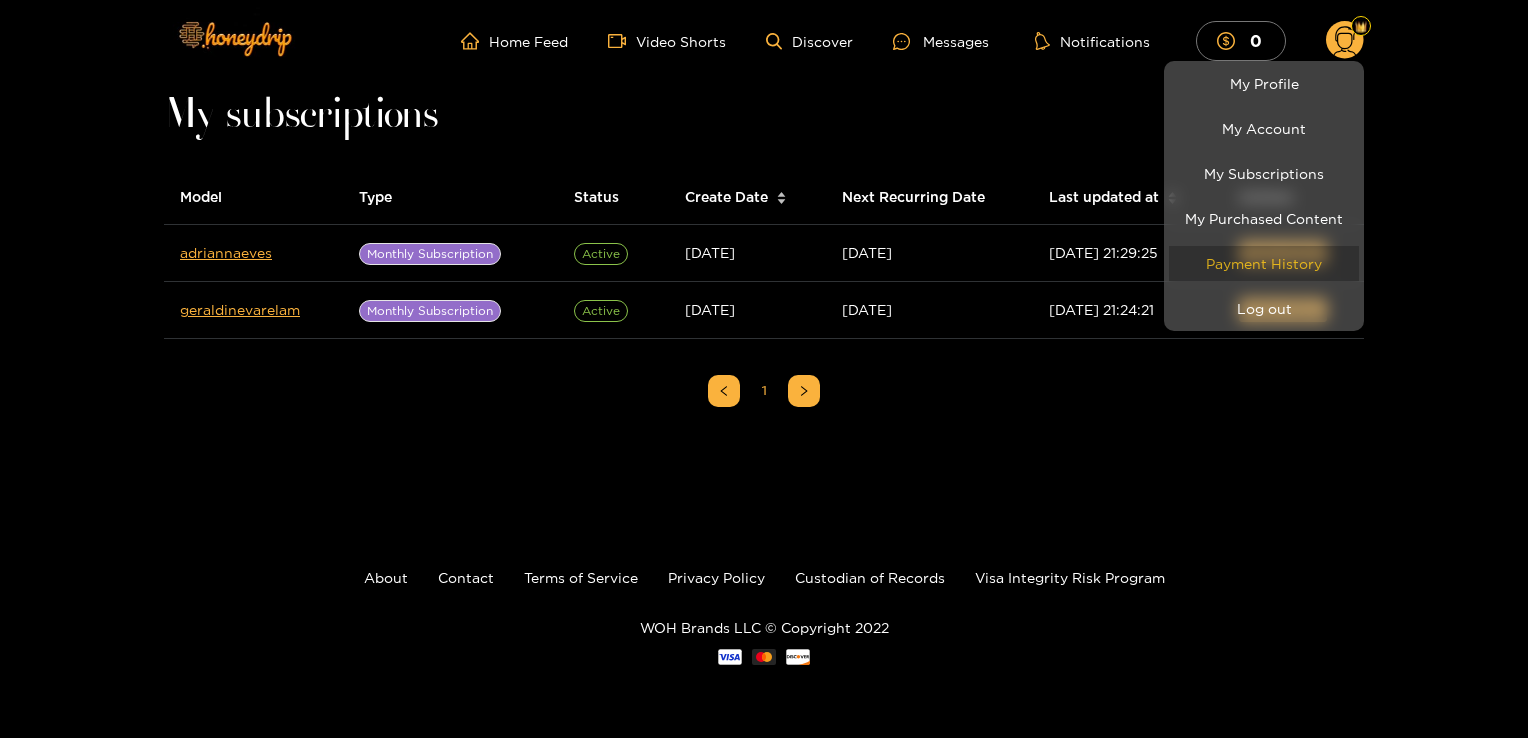 click on "Payment History" at bounding box center (1264, 263) 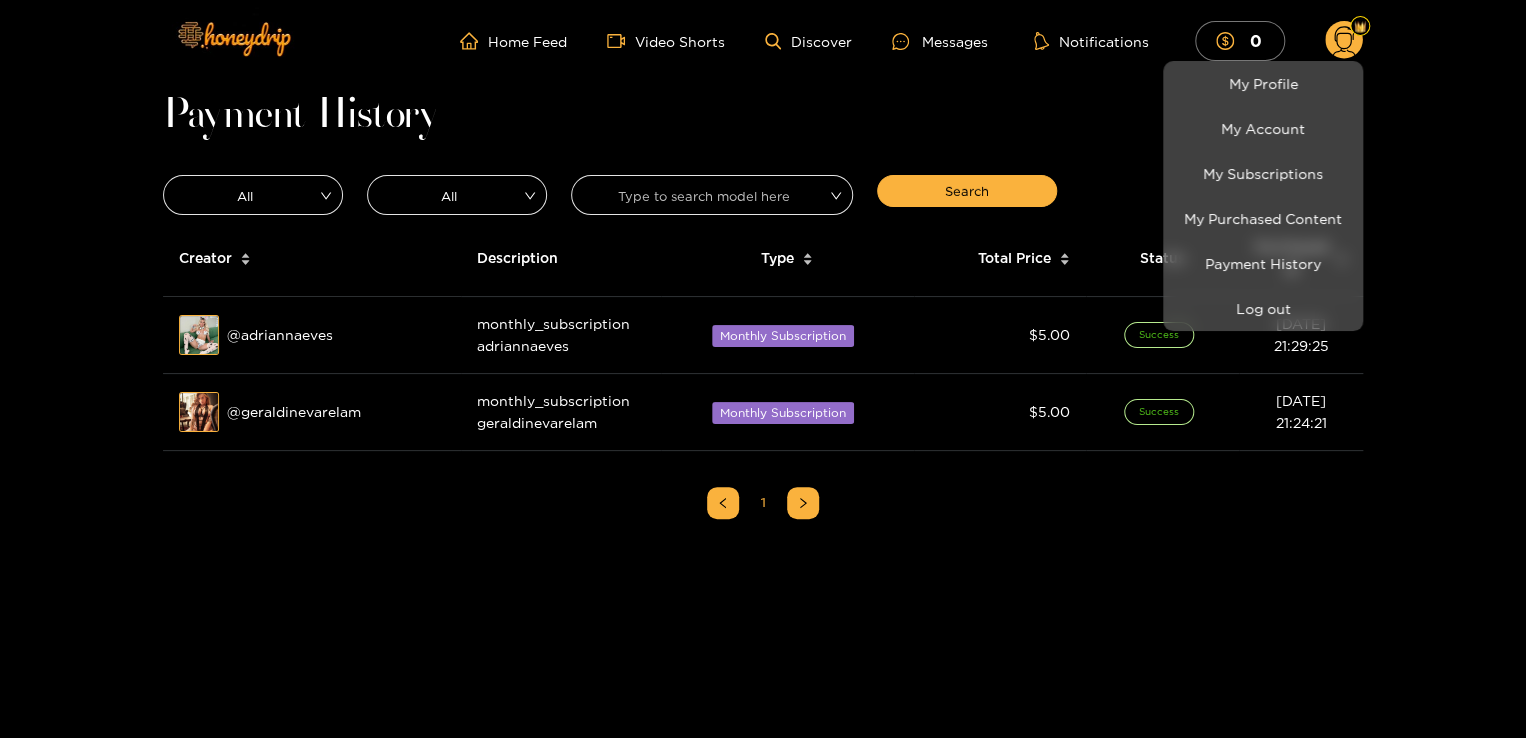 click at bounding box center [763, 369] 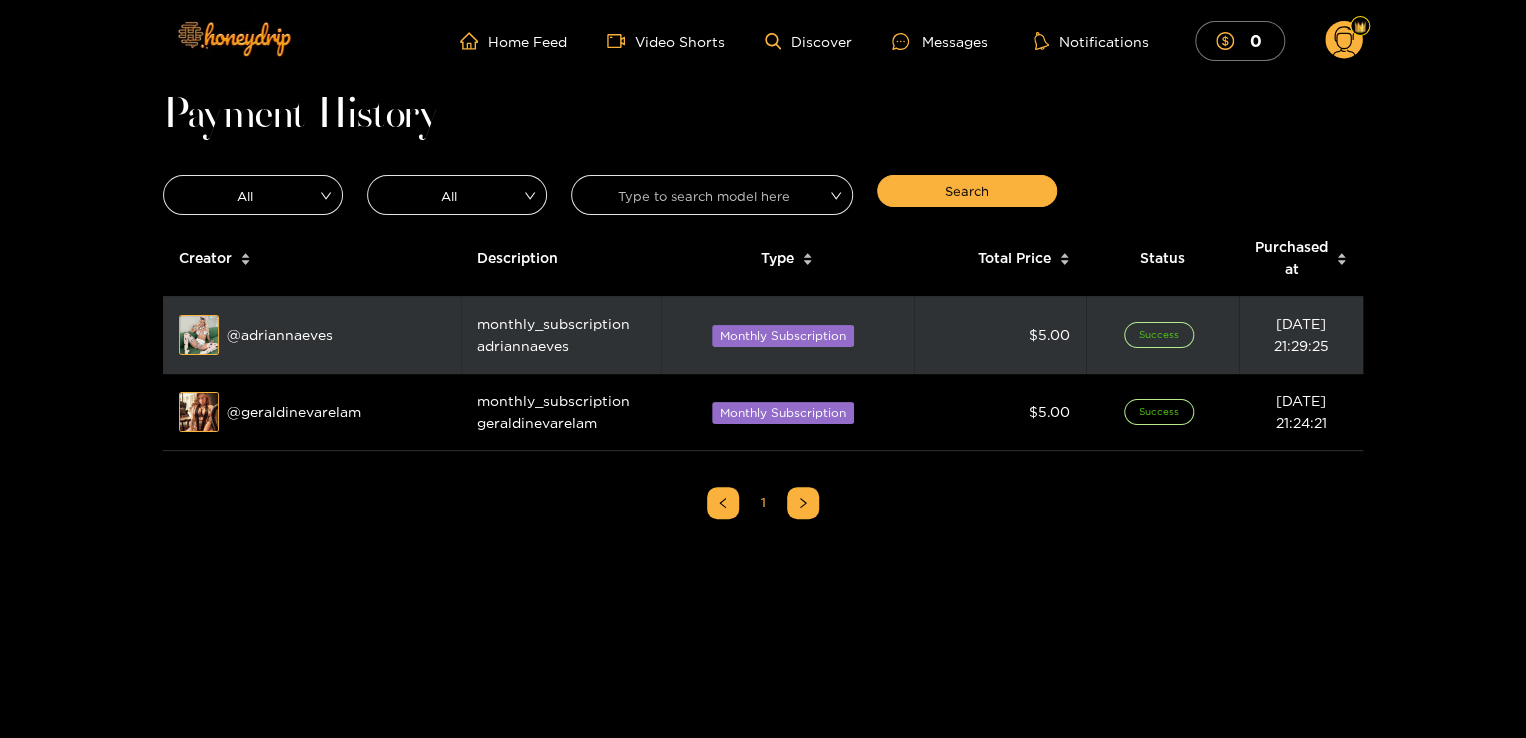 click on "07/12/2025 21:29:25" at bounding box center [1301, 335] 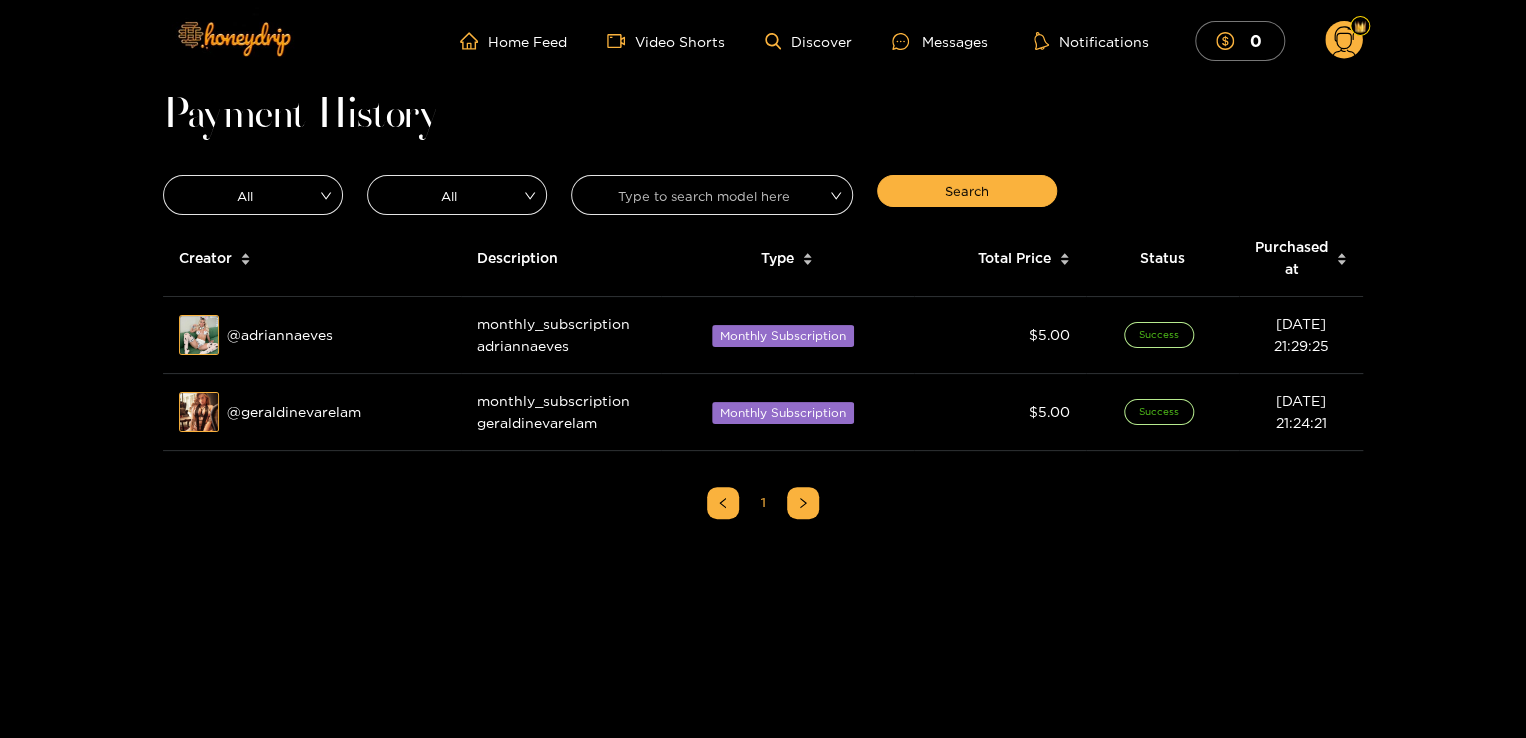 click 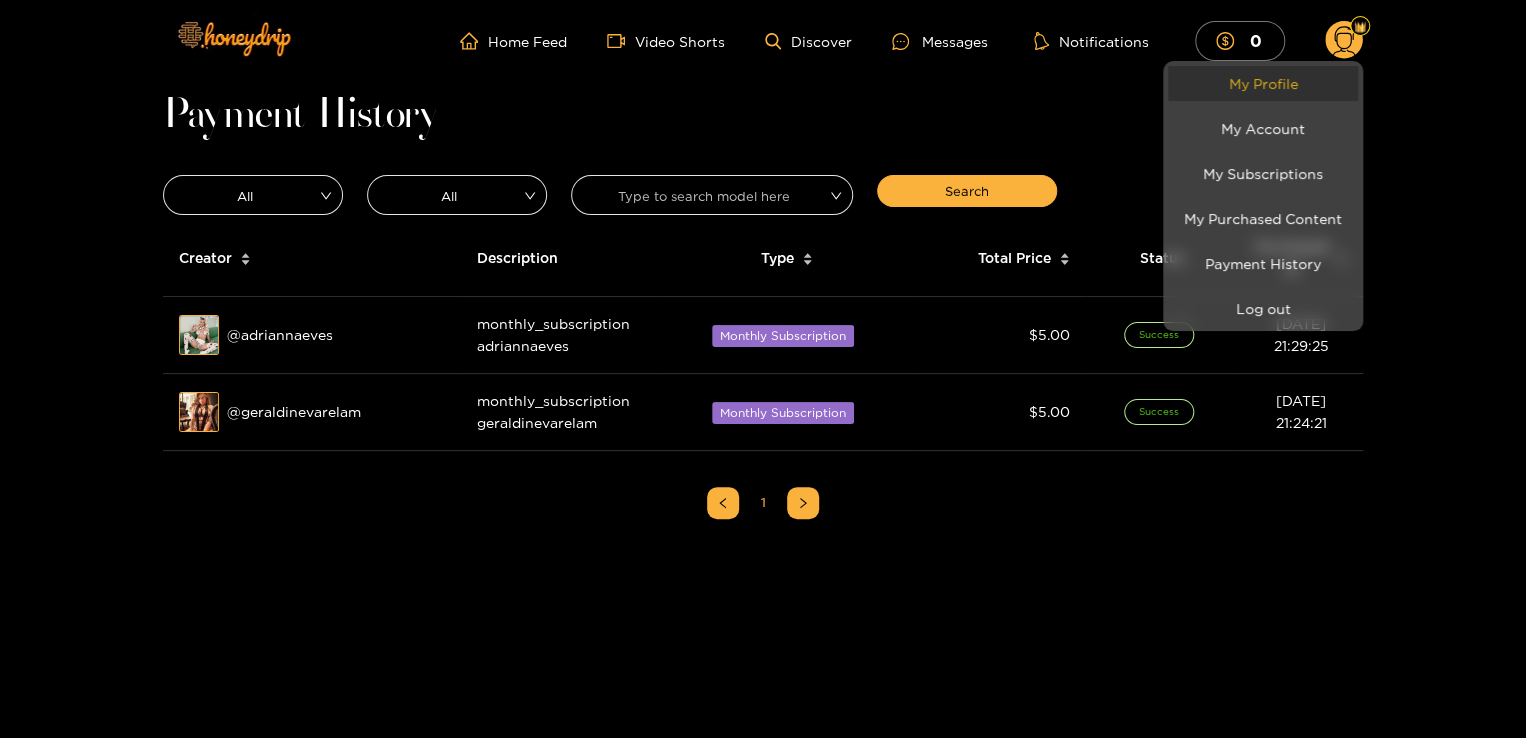 click on "My Profile" at bounding box center [1263, 83] 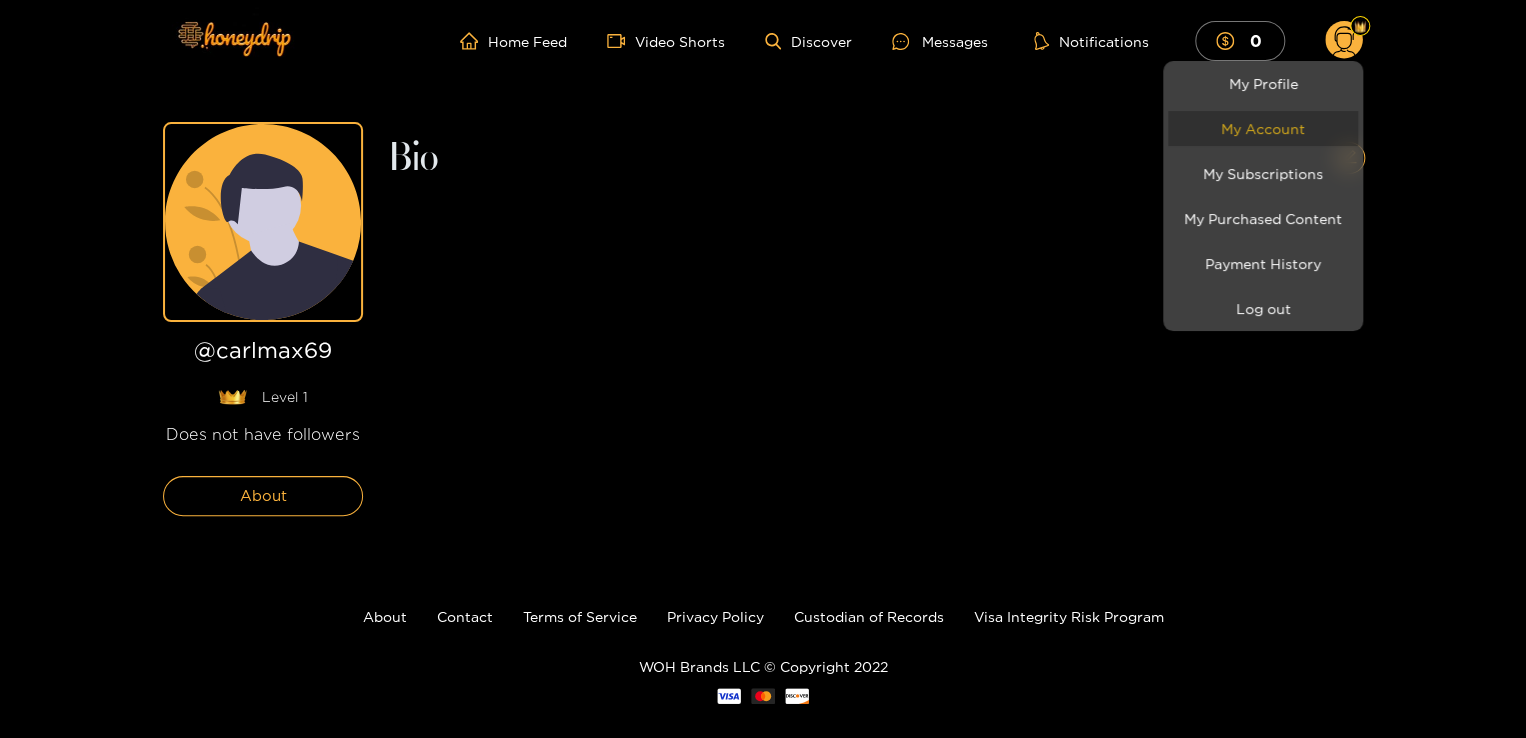 click on "My Account" at bounding box center (1263, 128) 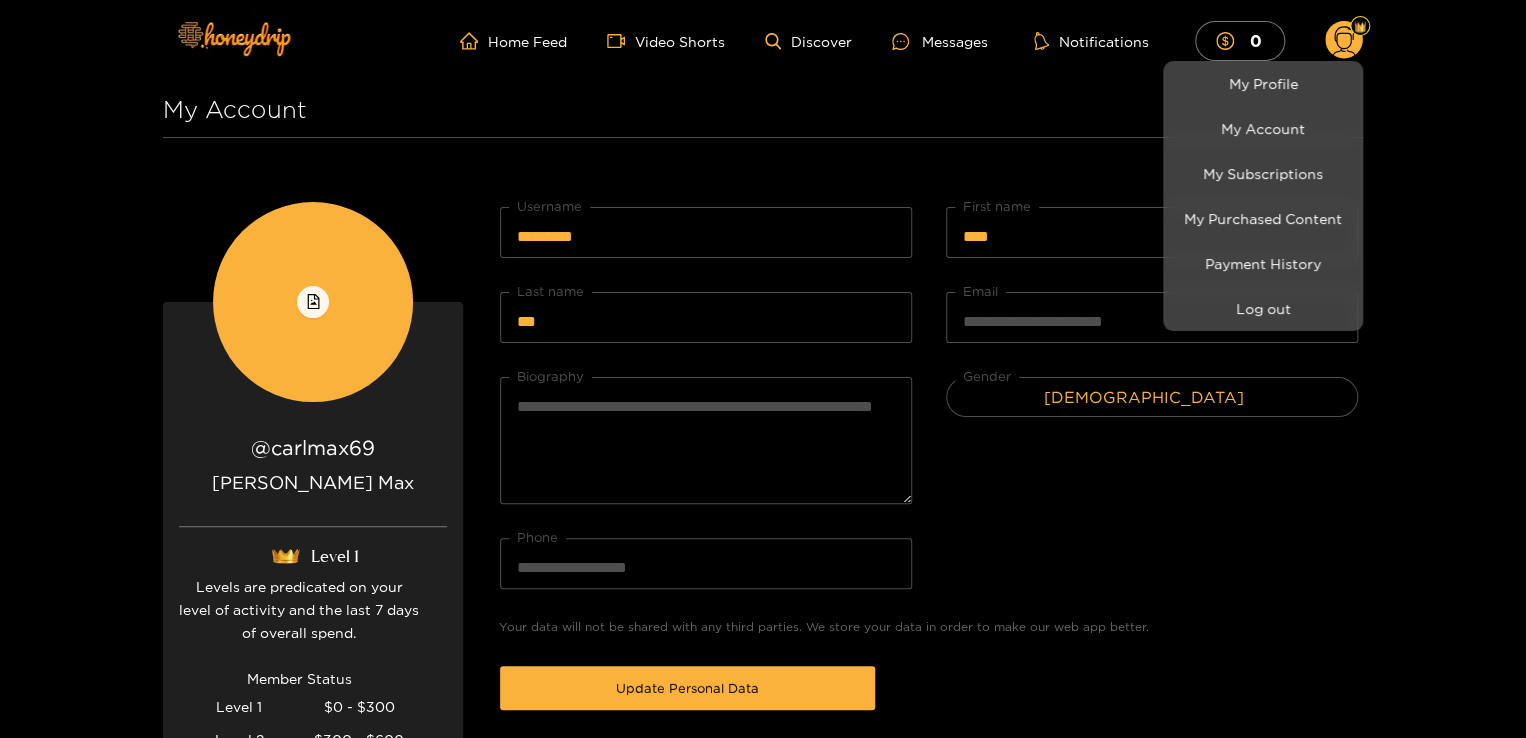 click at bounding box center (763, 369) 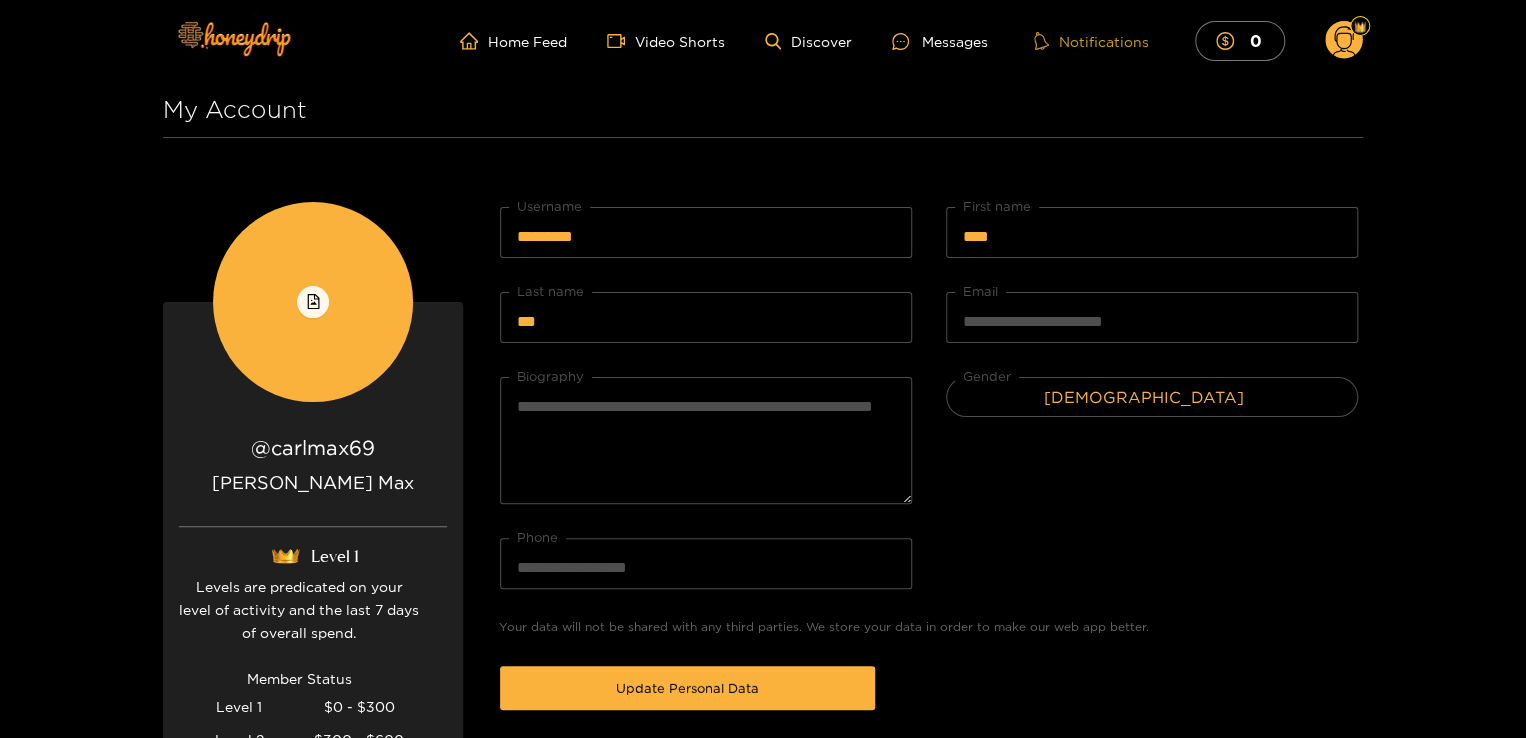 click on "Notifications" at bounding box center (1091, 41) 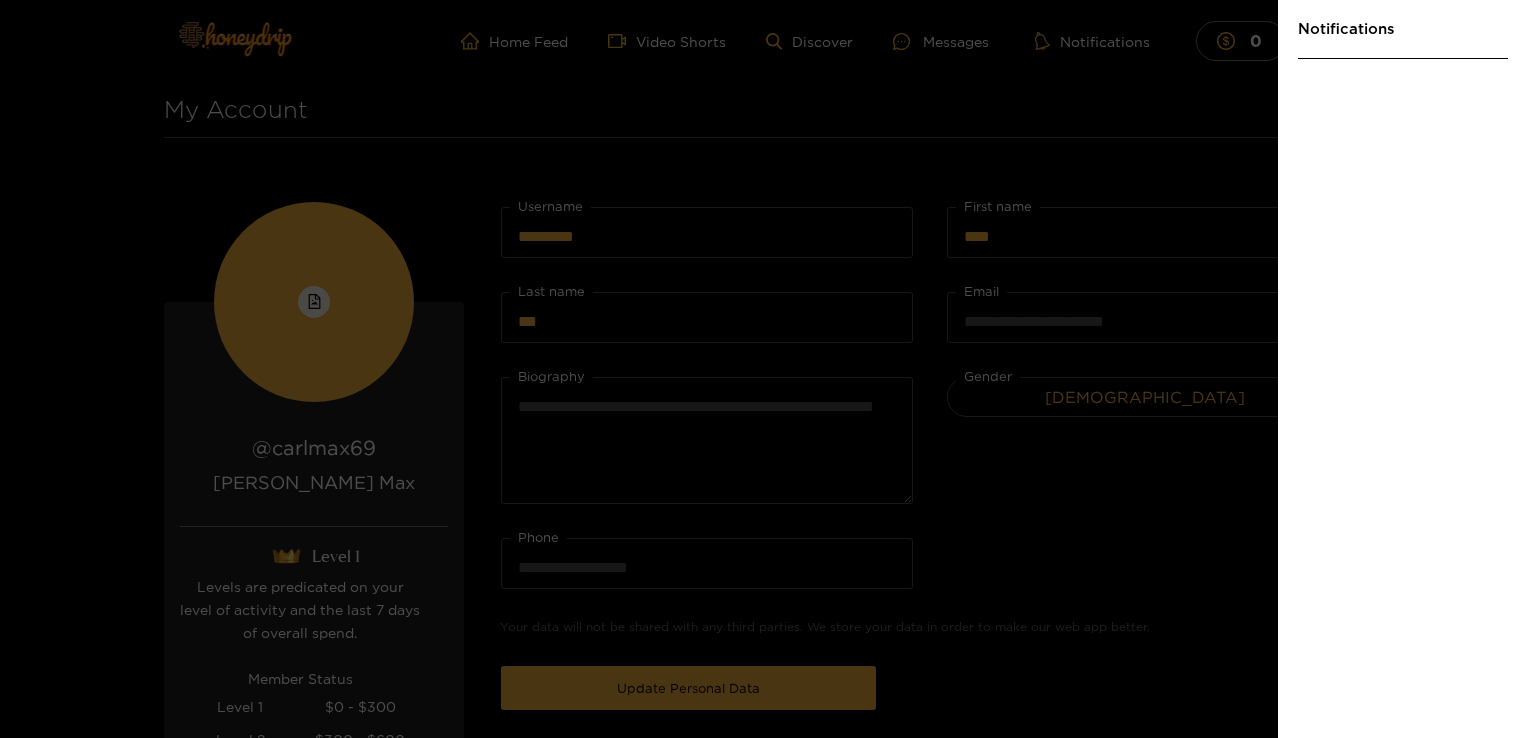 click at bounding box center [764, 369] 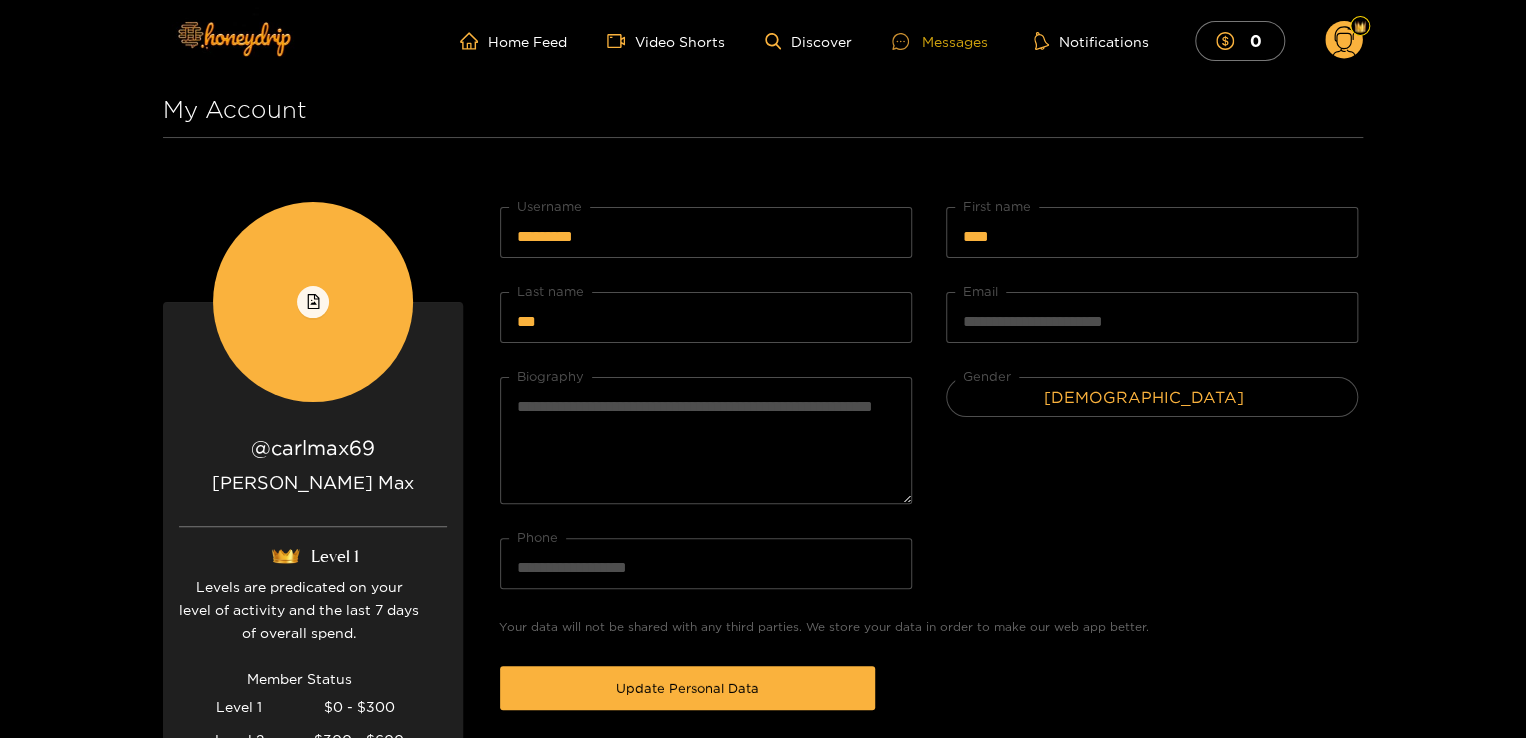 click on "Messages" at bounding box center (940, 41) 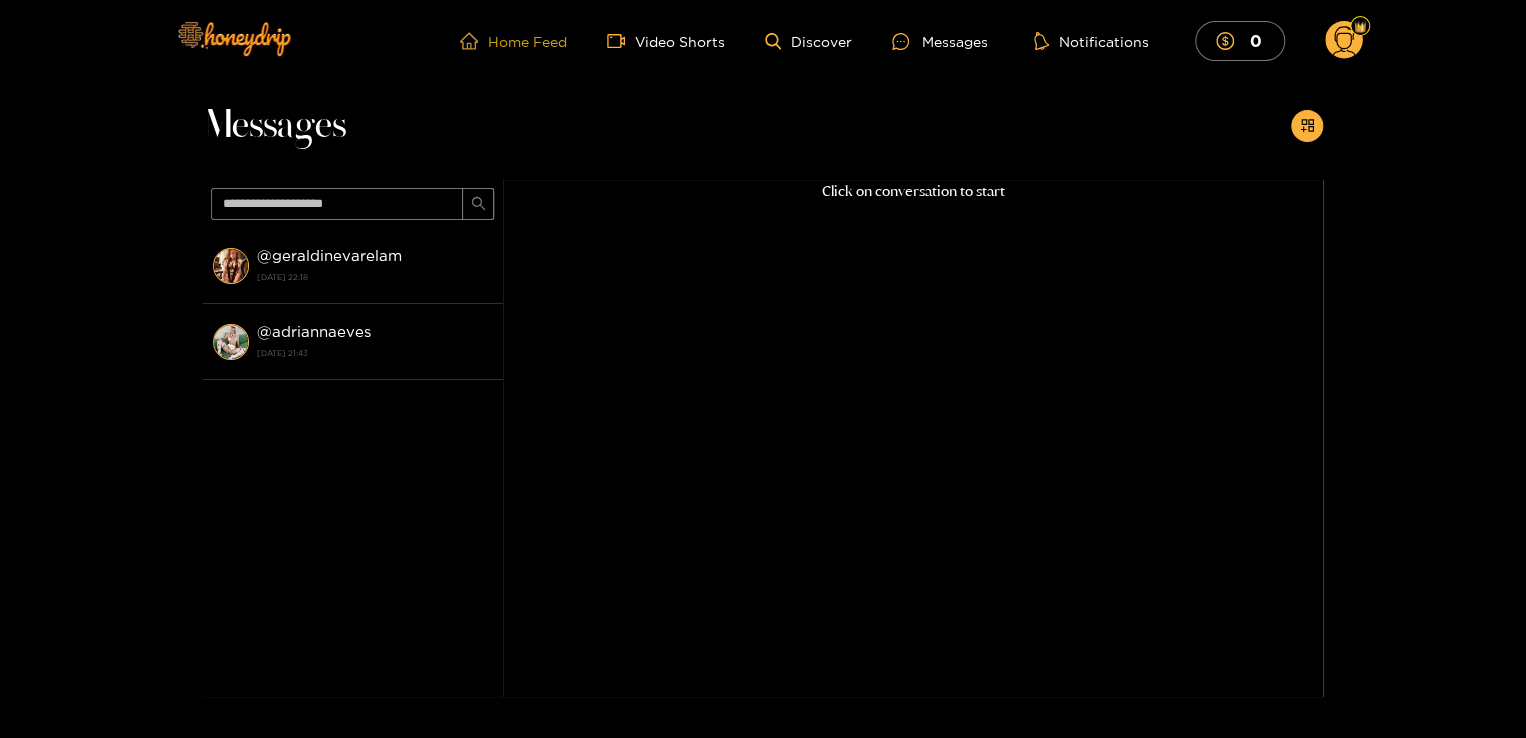 click on "Home Feed" at bounding box center (513, 41) 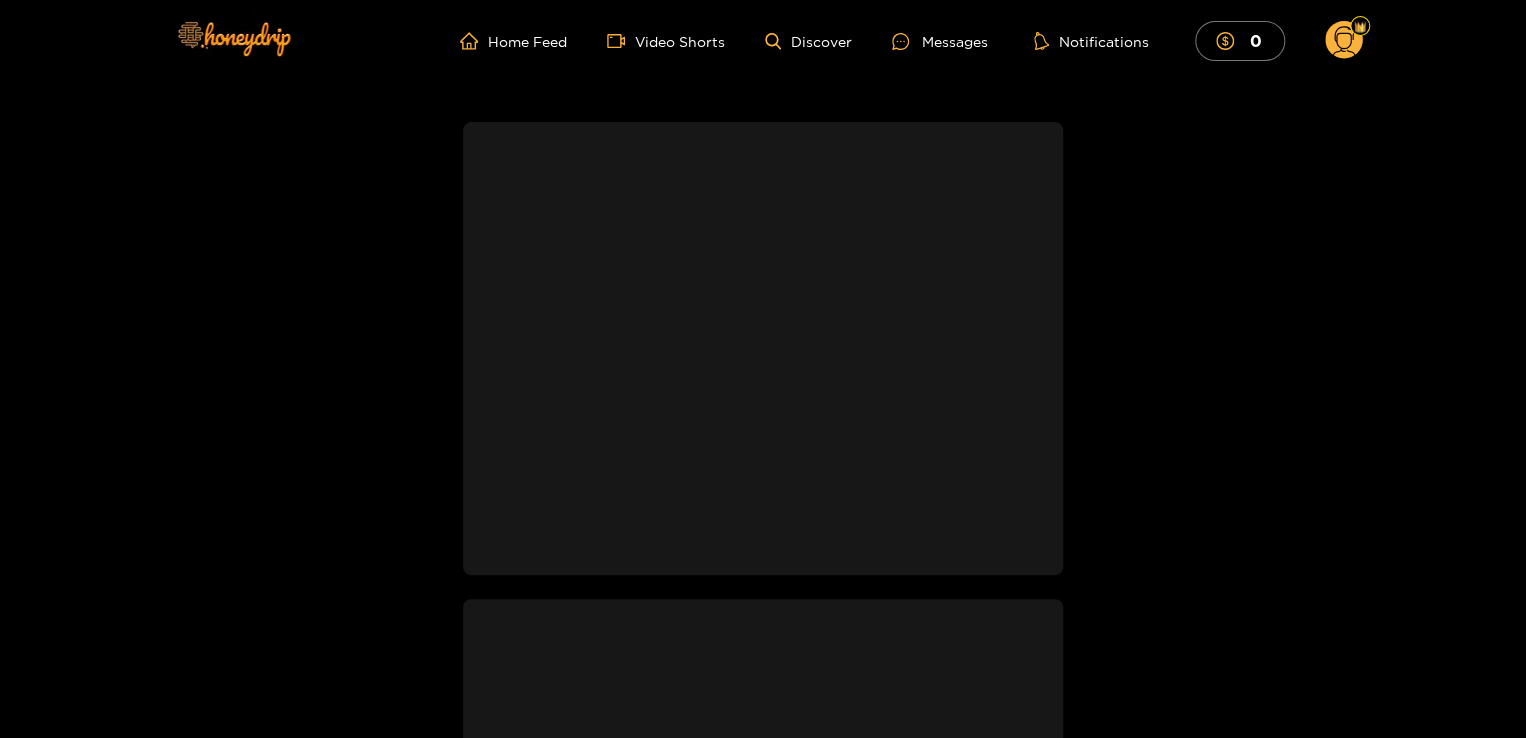 click on "Home Feed Video Shorts Discover Messages  Notifications 0 0 0" at bounding box center [763, 41] 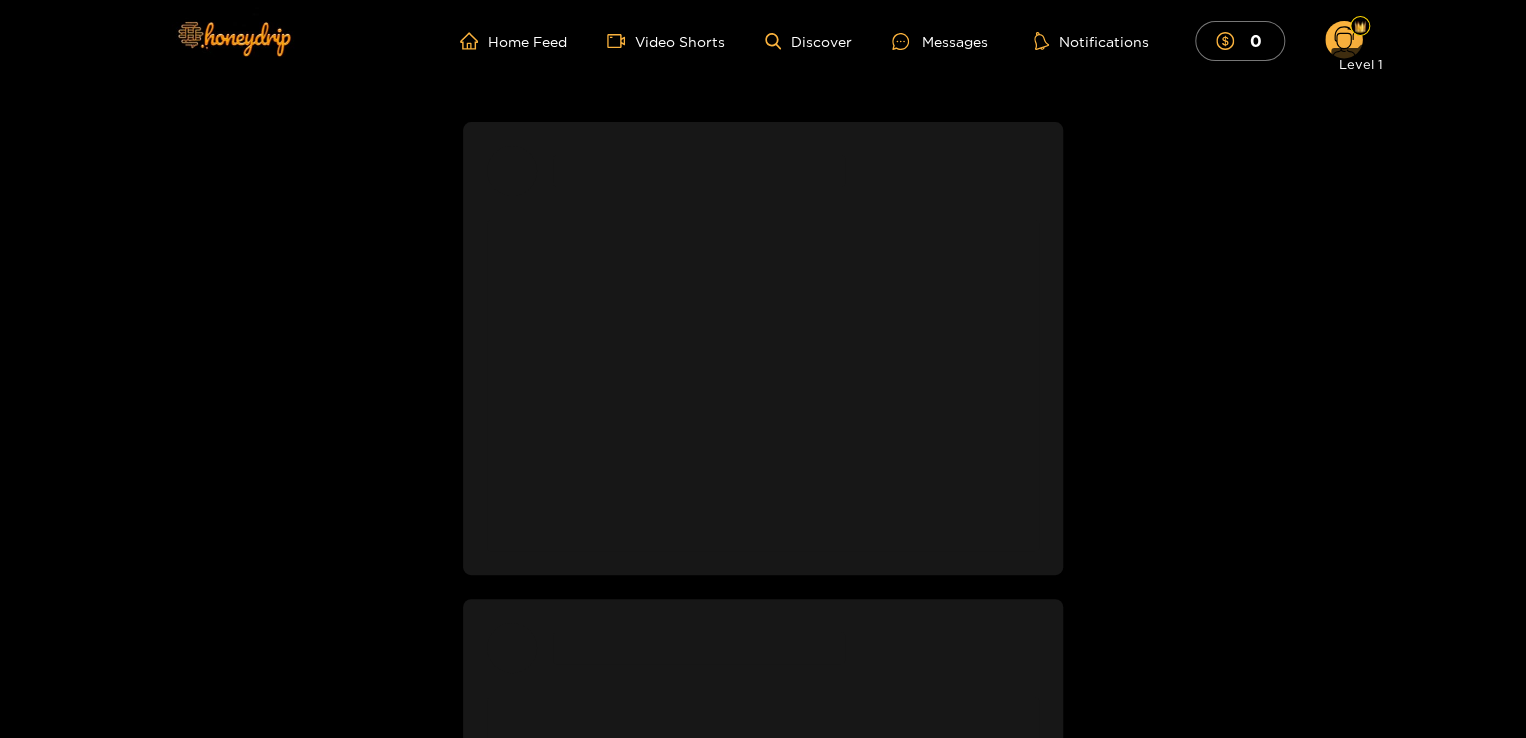 click at bounding box center [1360, 27] 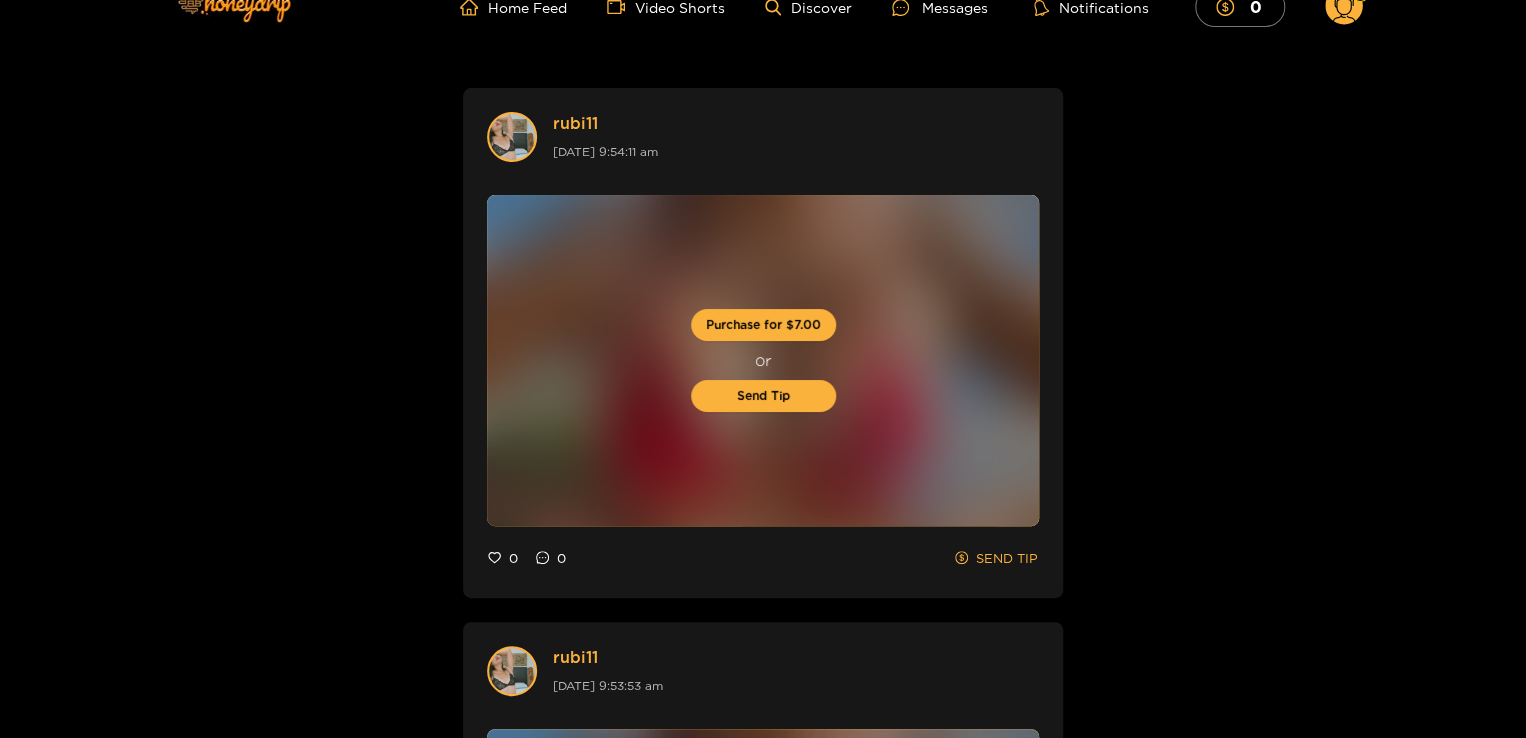 scroll, scrollTop: 0, scrollLeft: 0, axis: both 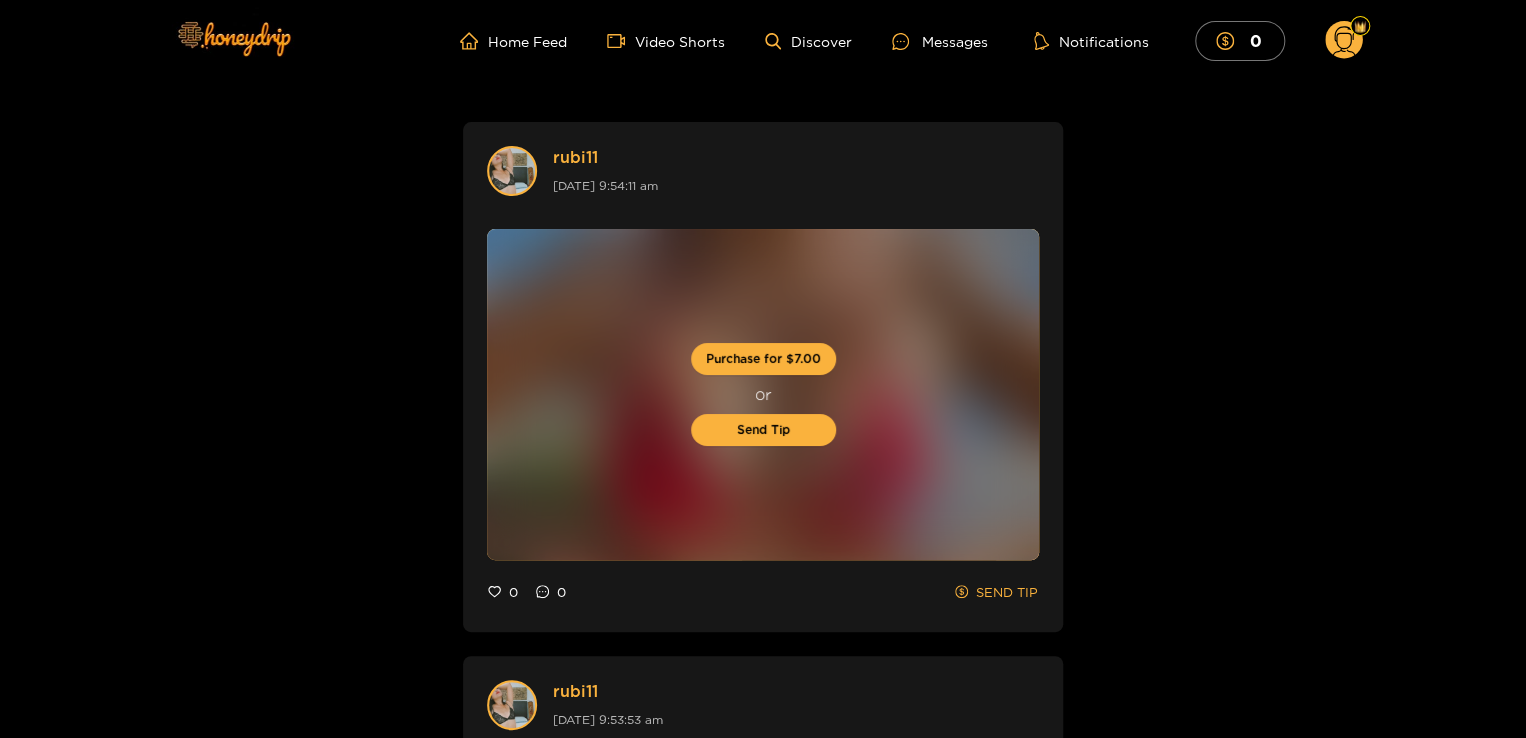 click 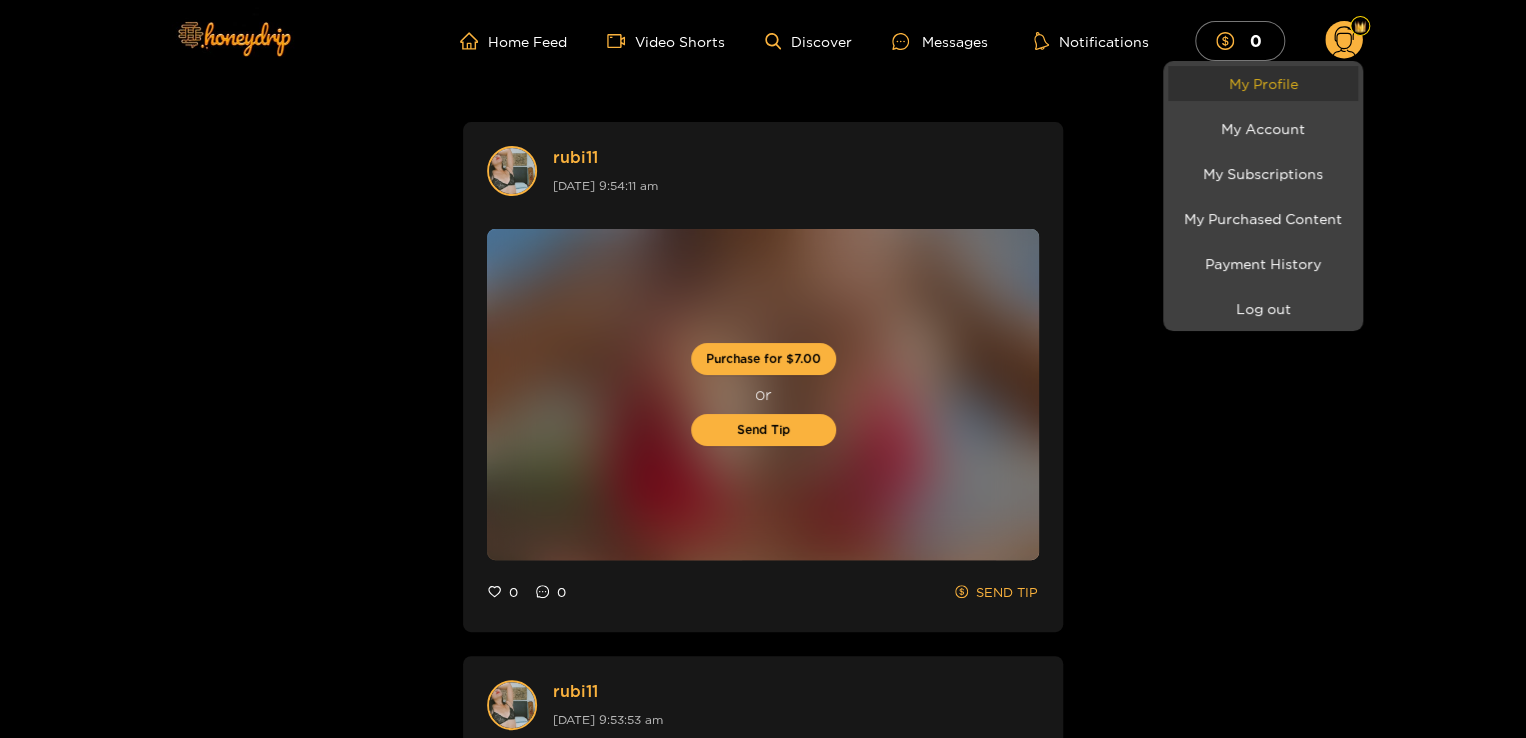 click on "My Profile" at bounding box center [1263, 83] 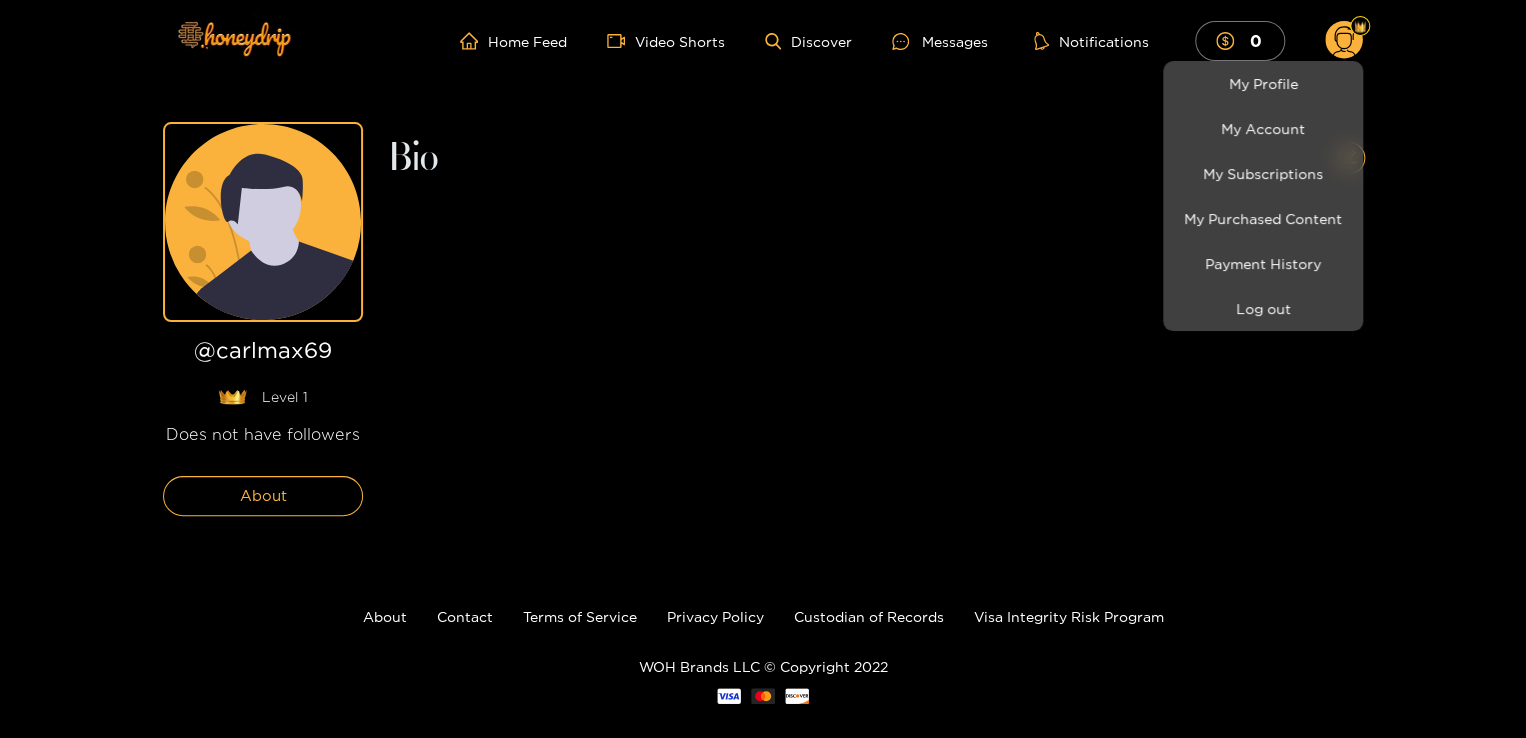 click at bounding box center (763, 369) 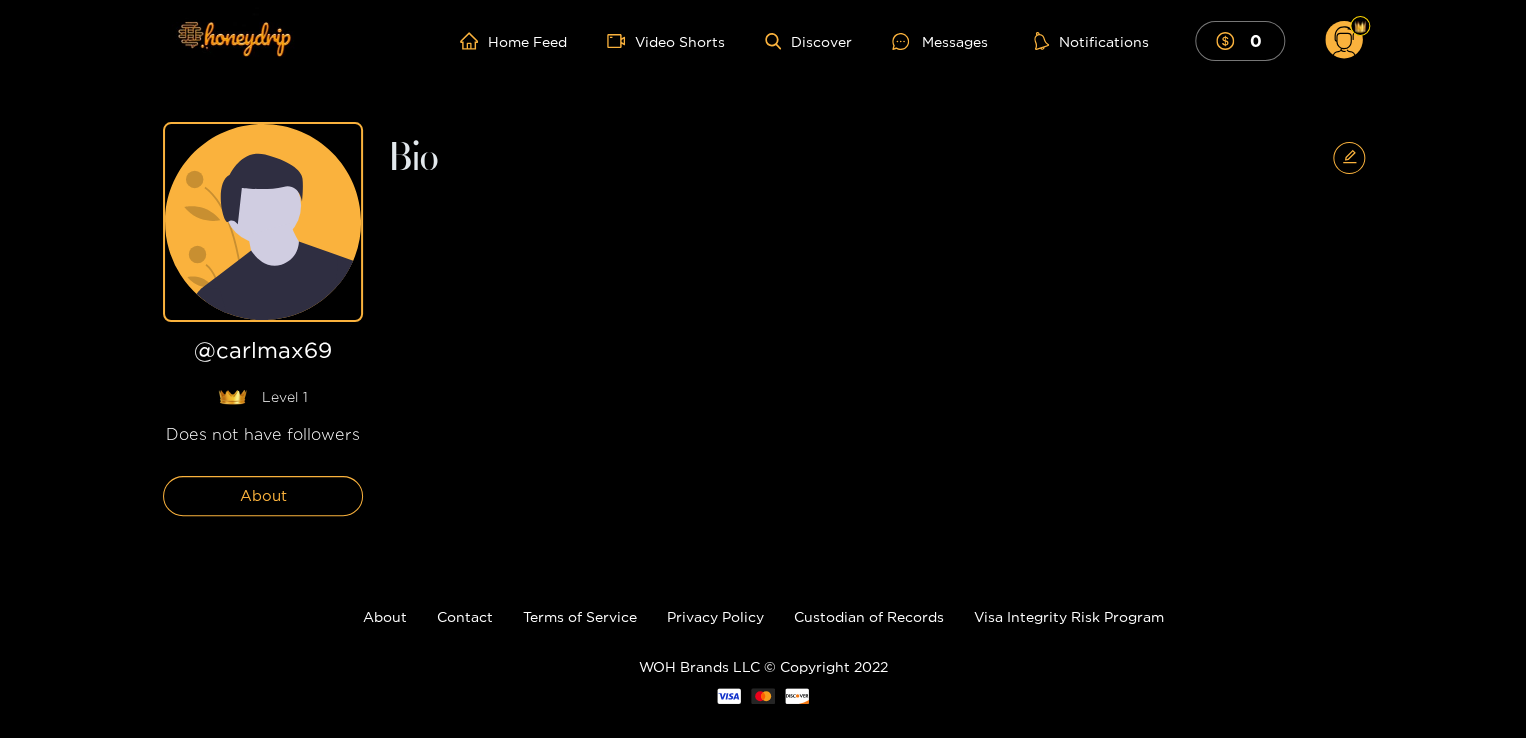 scroll, scrollTop: 25, scrollLeft: 0, axis: vertical 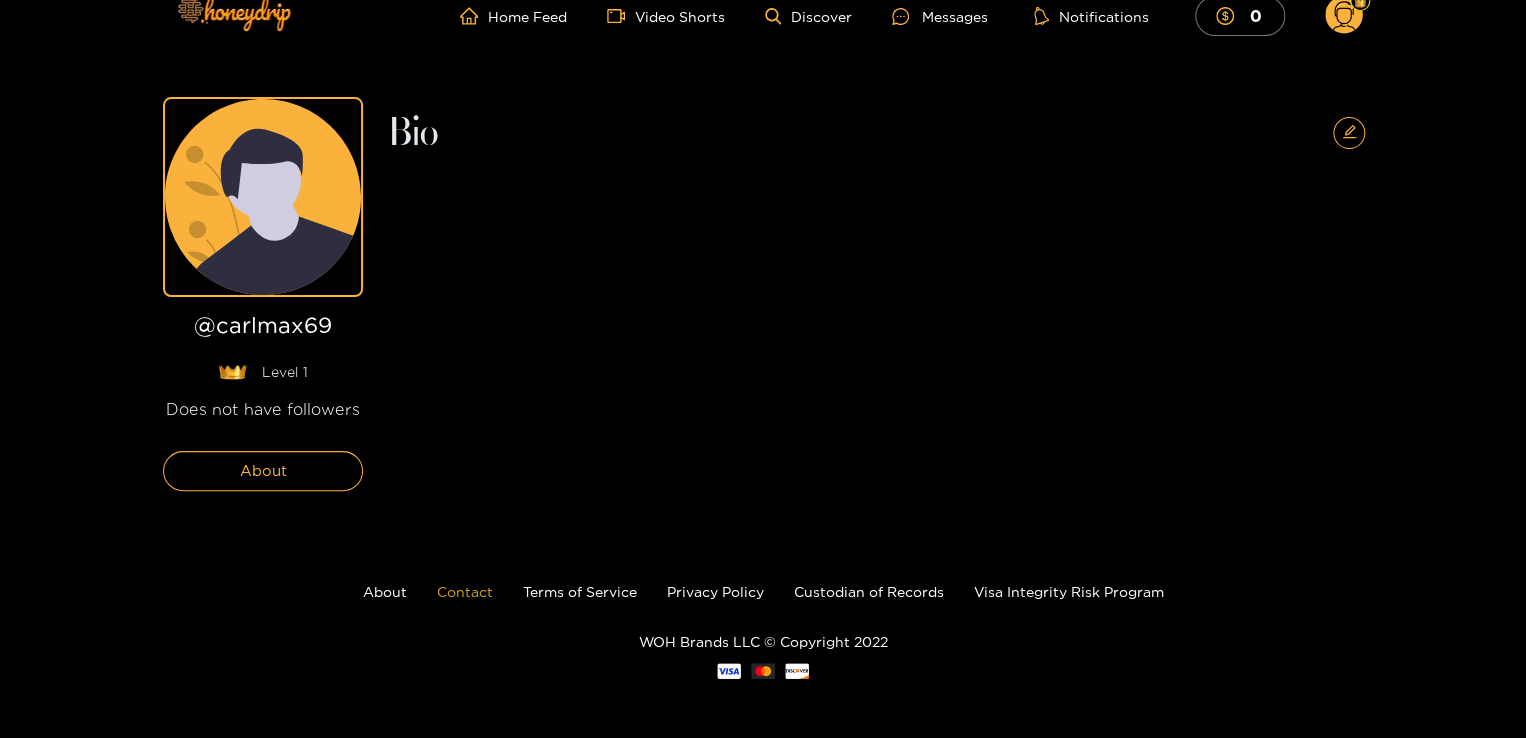 click on "Contact" at bounding box center [465, 591] 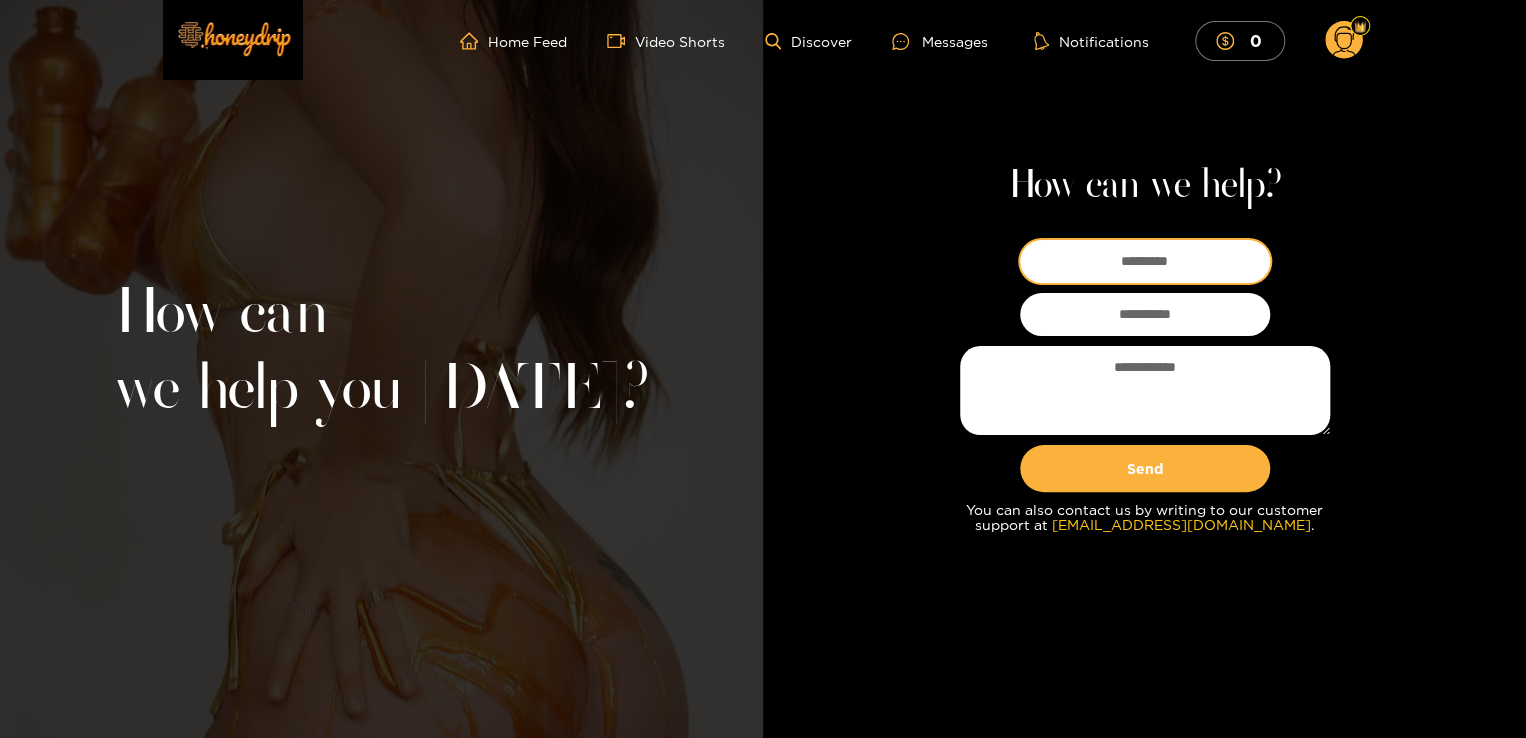 click at bounding box center (1145, 261) 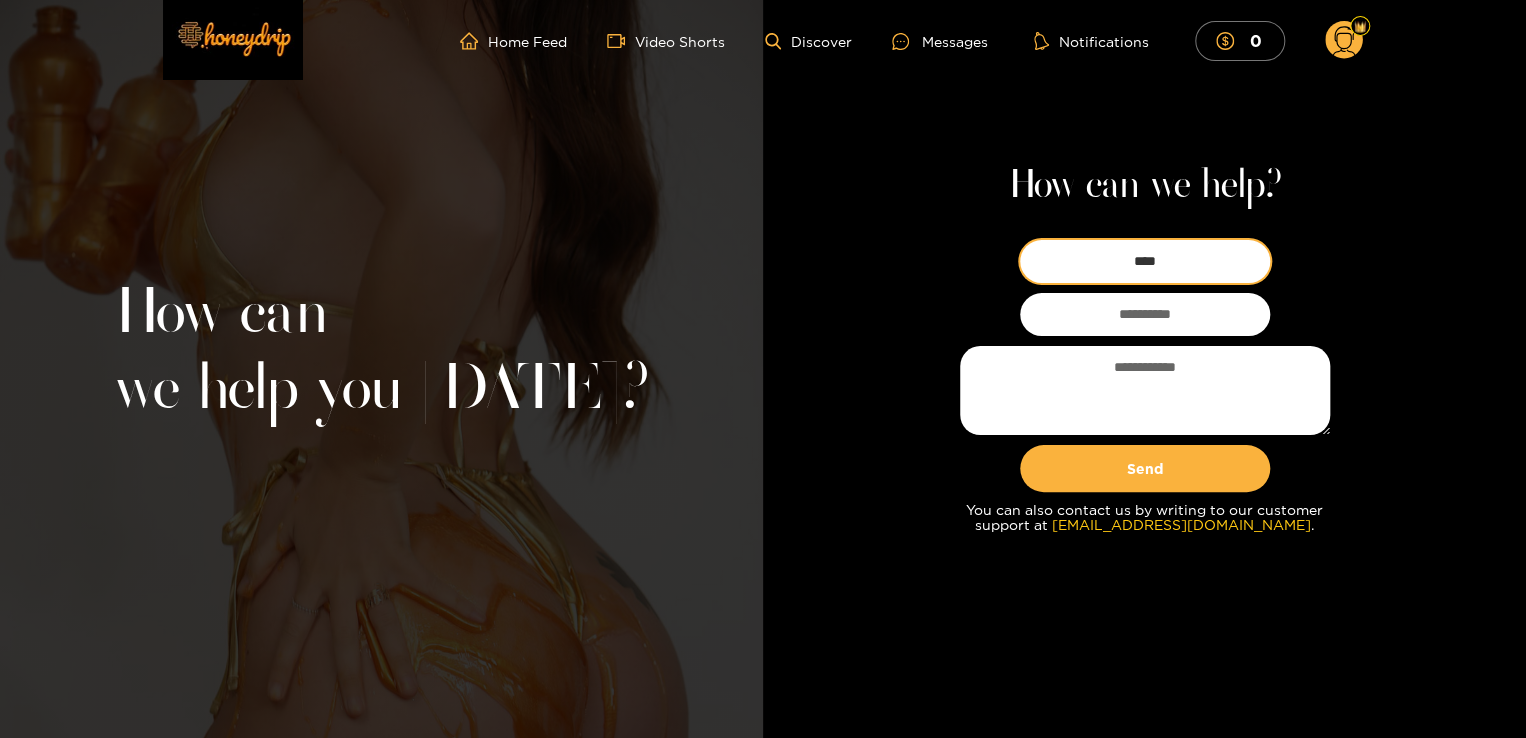 type on "****" 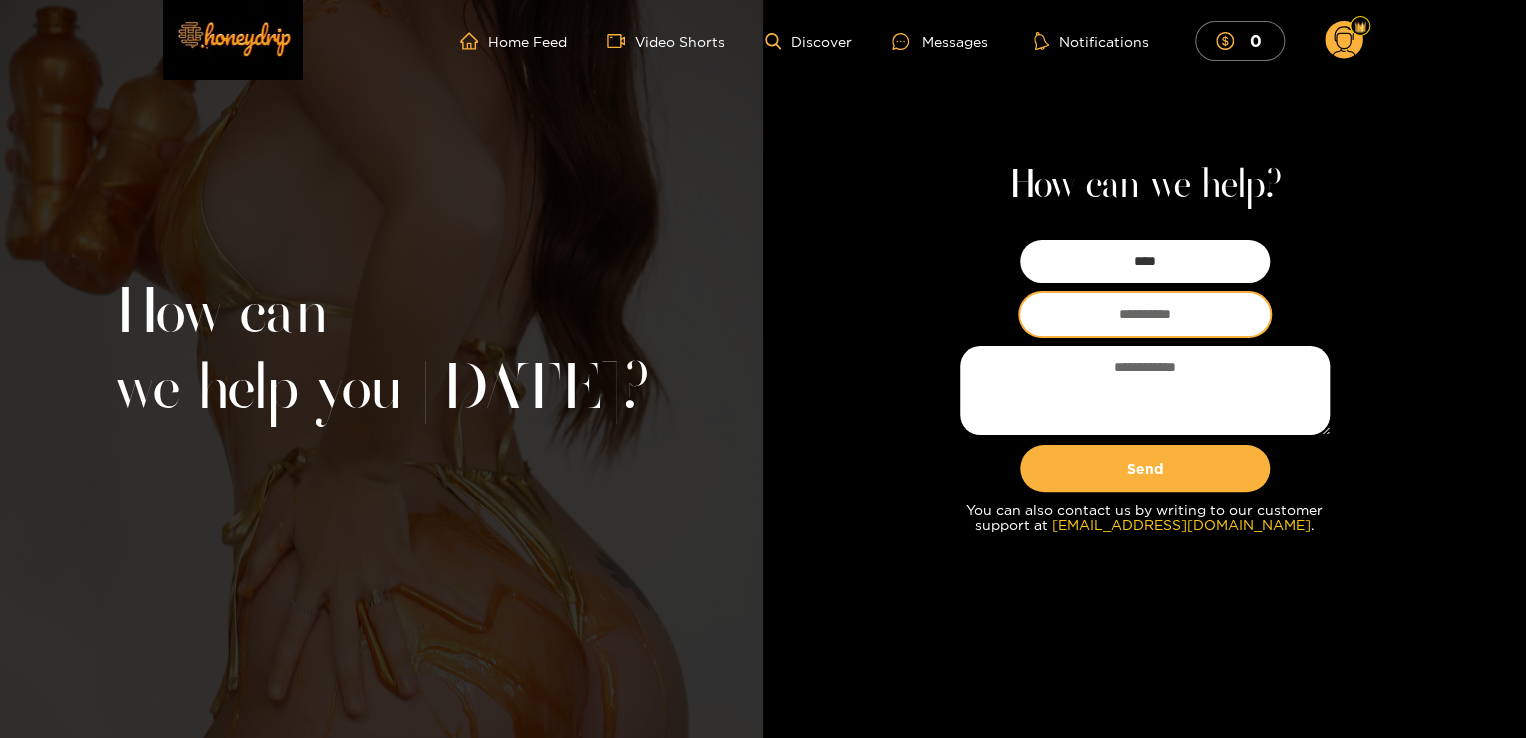 click at bounding box center (1145, 314) 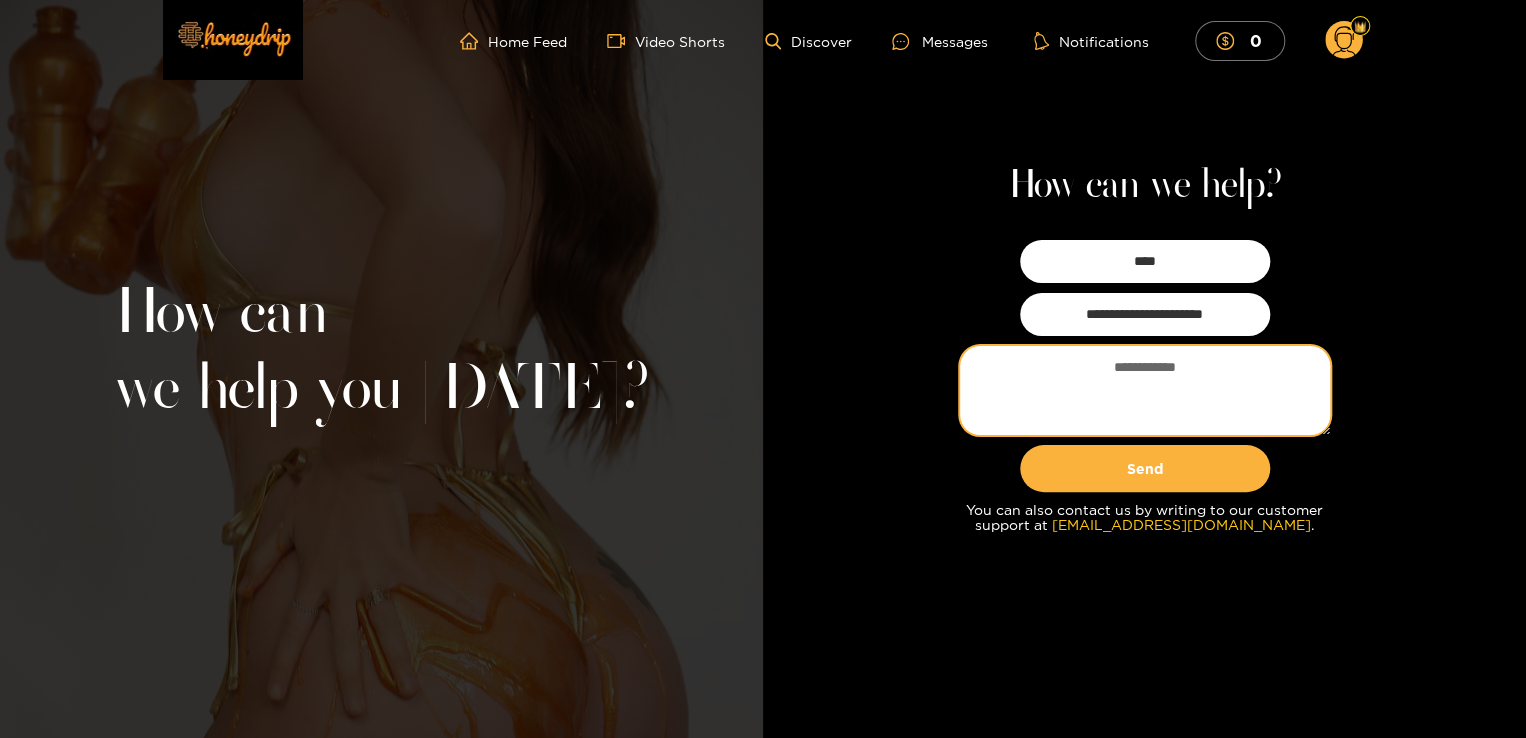 click at bounding box center [1145, 390] 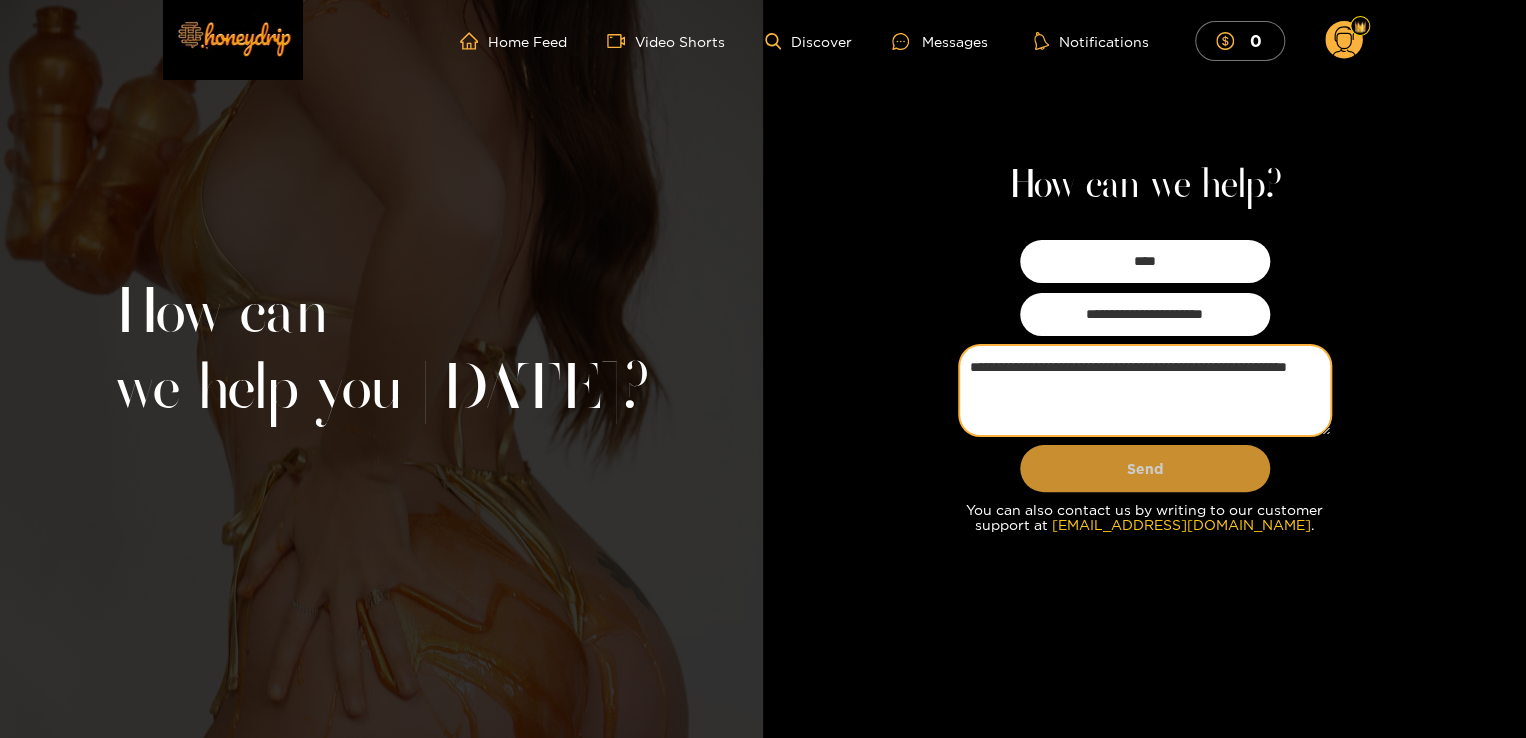 type on "**********" 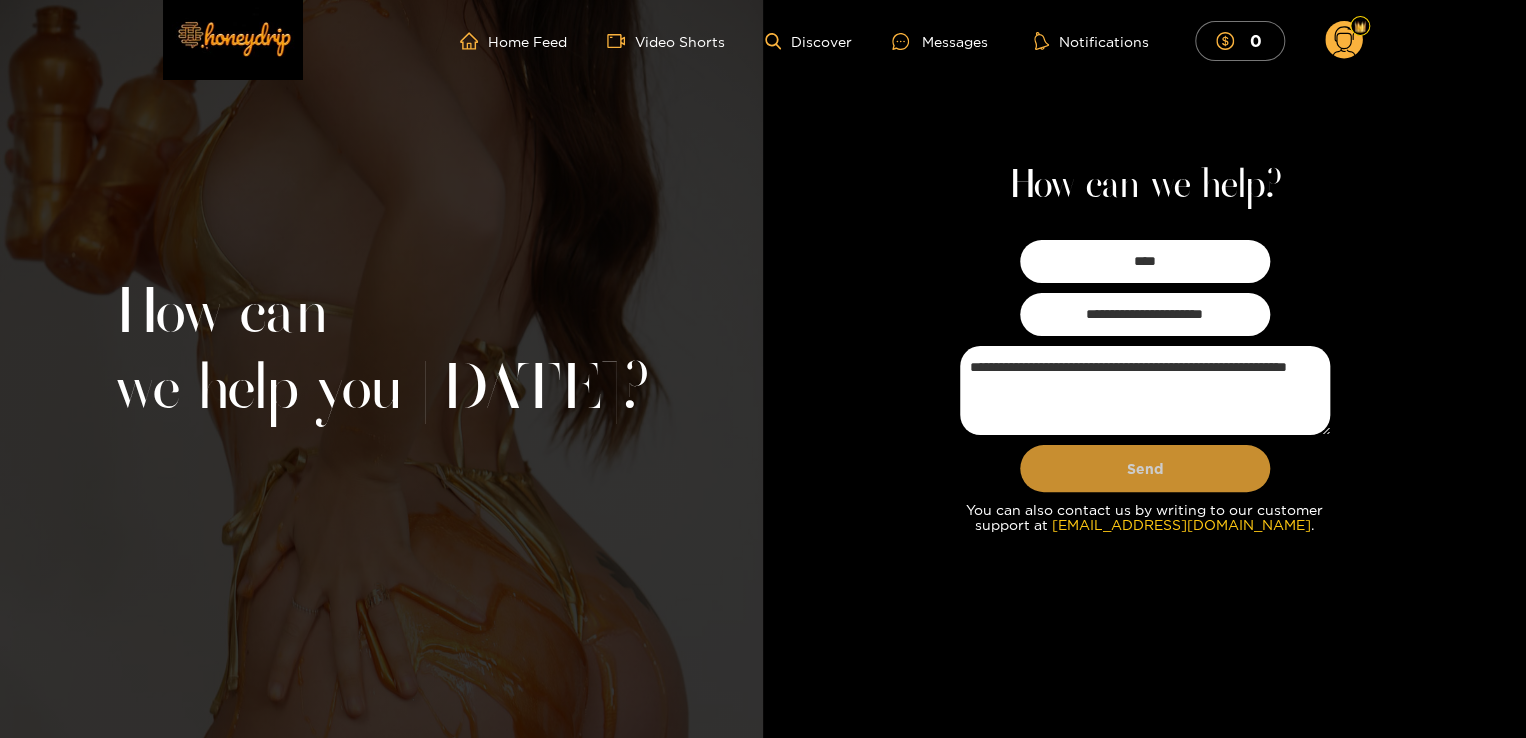 click on "Send" at bounding box center [1145, 468] 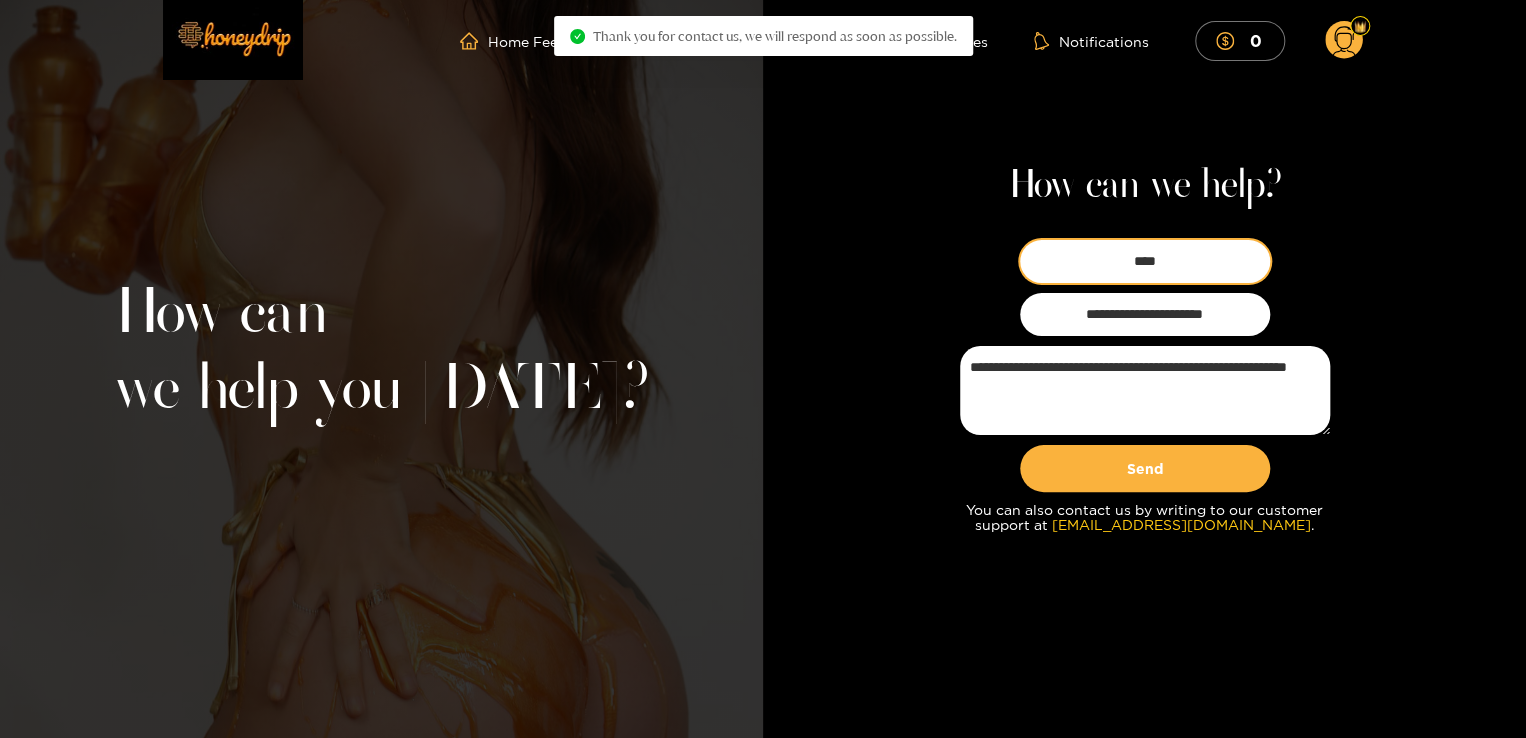 click on "****" at bounding box center (1145, 261) 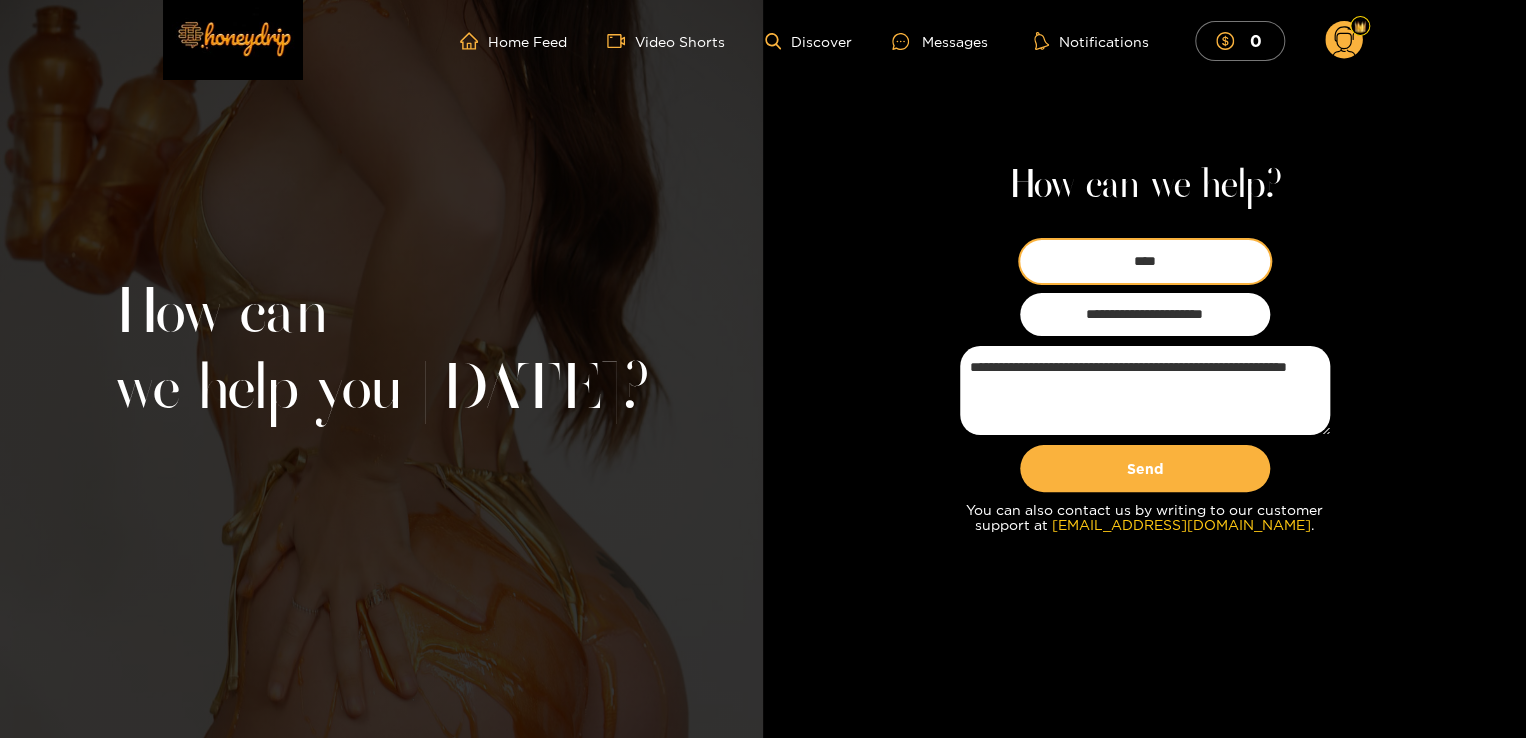 type on "****" 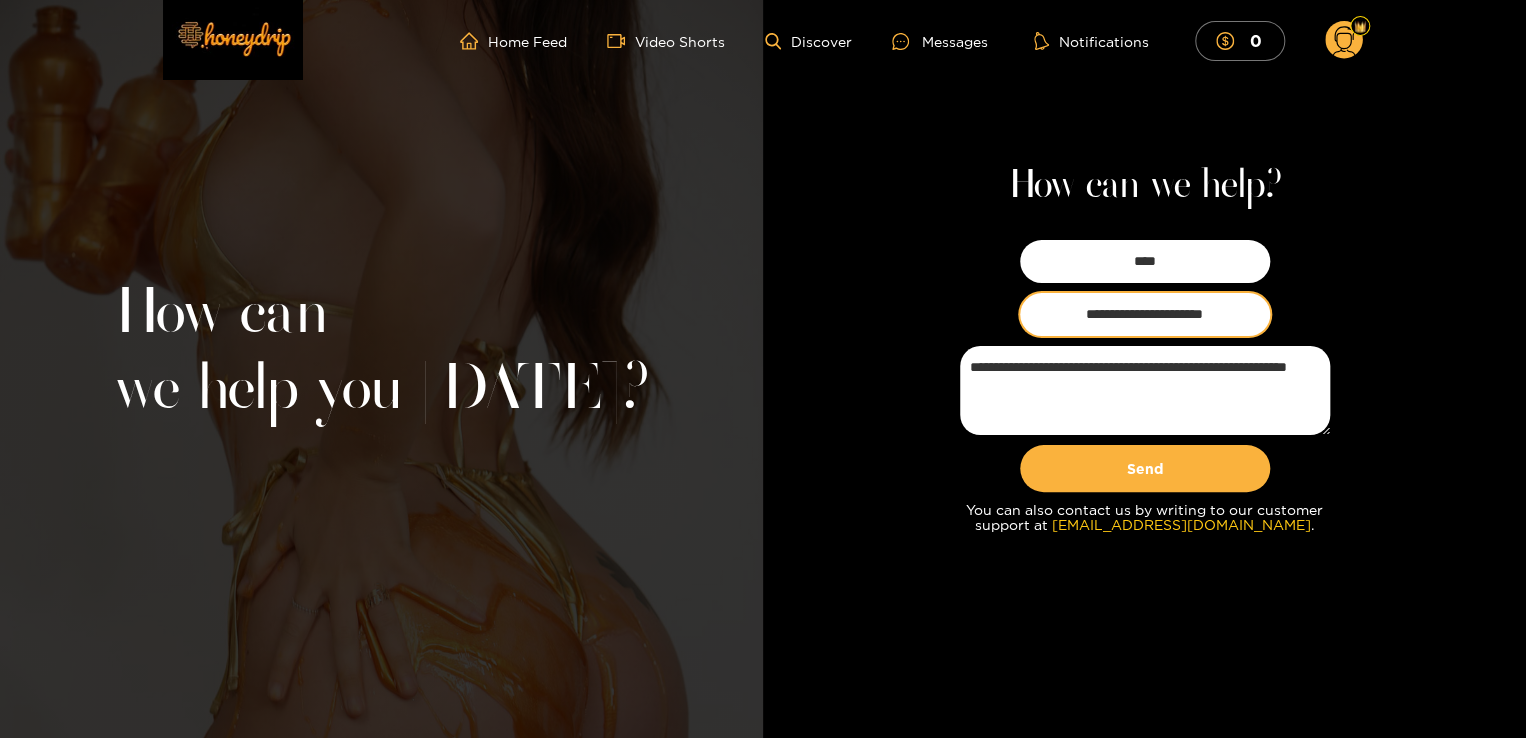click on "**********" at bounding box center (1145, 314) 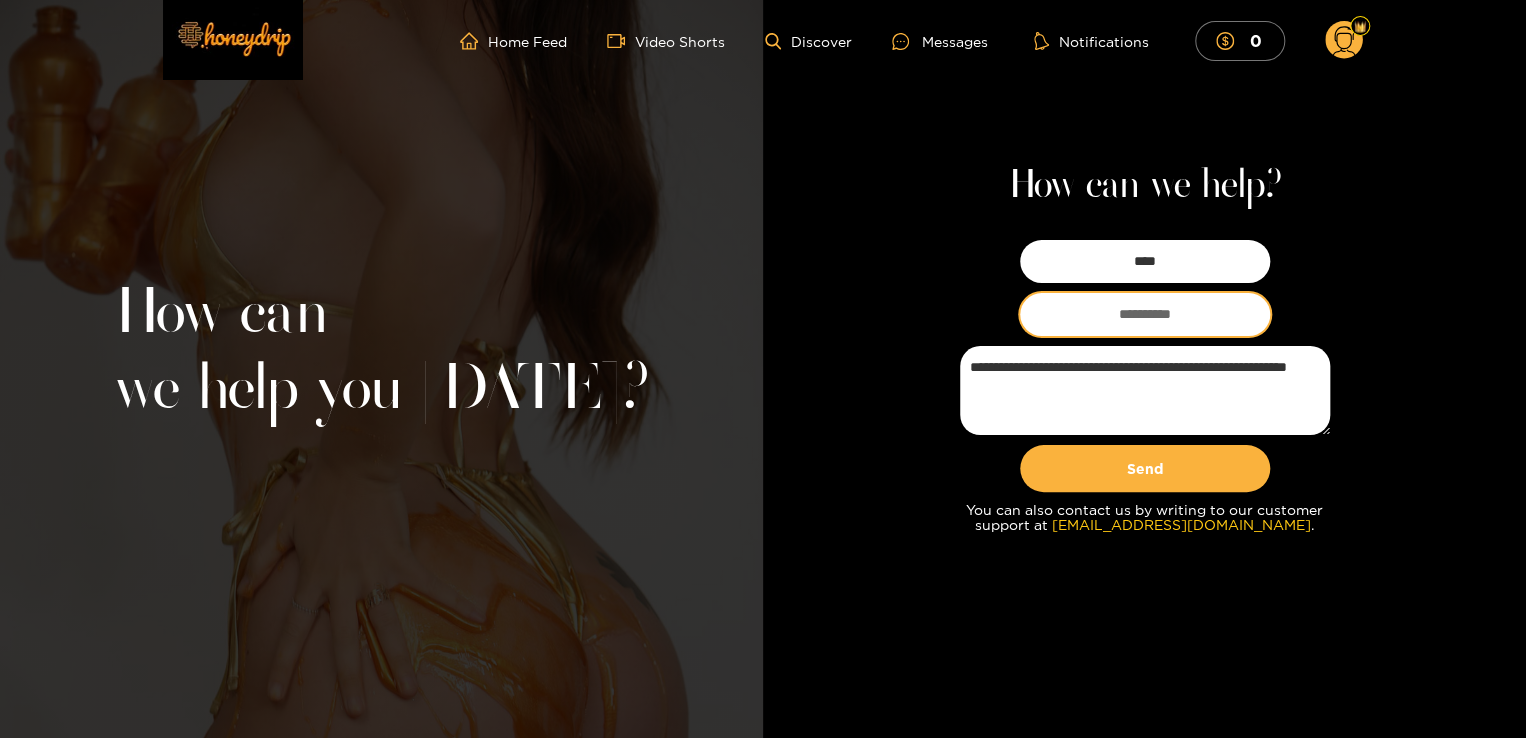 type on "**********" 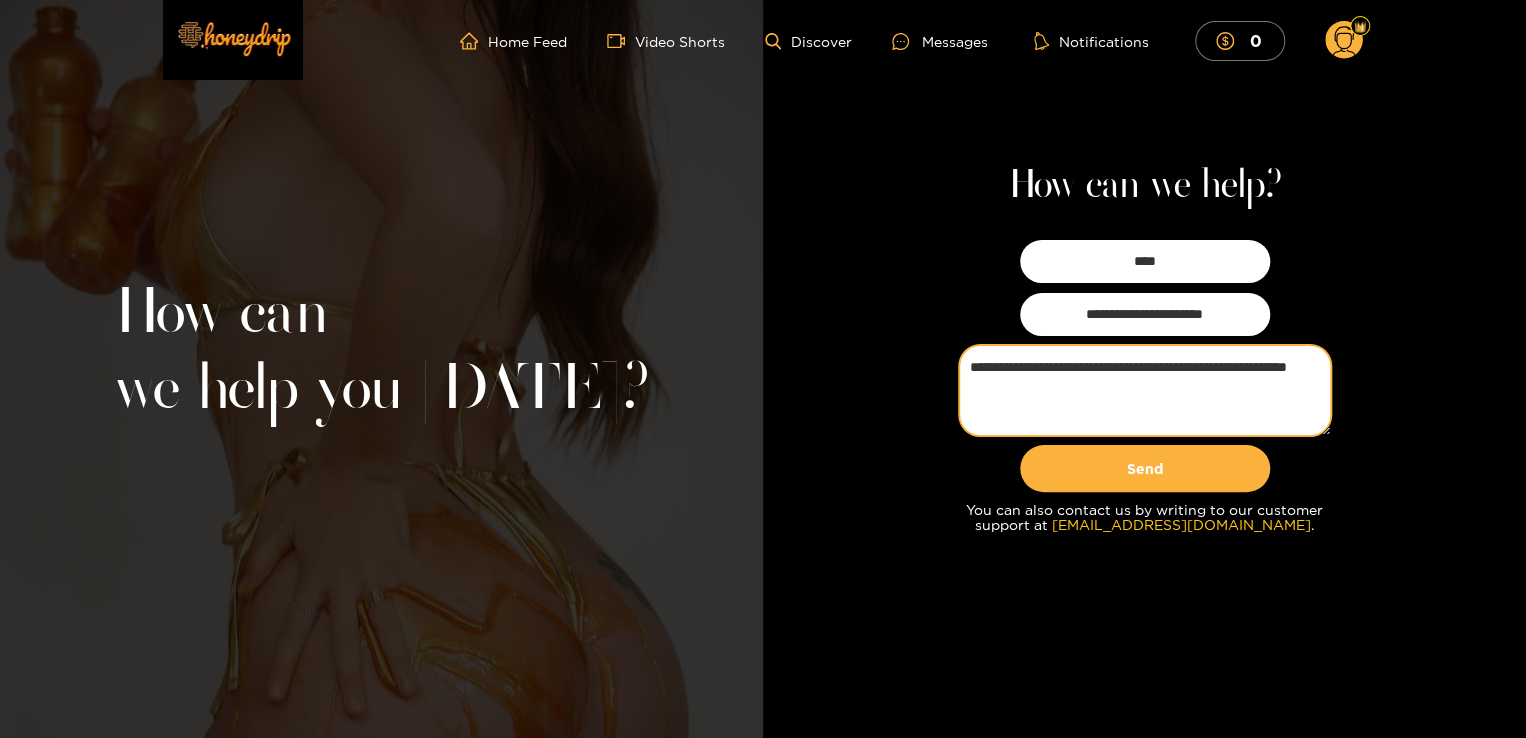 click on "**********" at bounding box center (1145, 390) 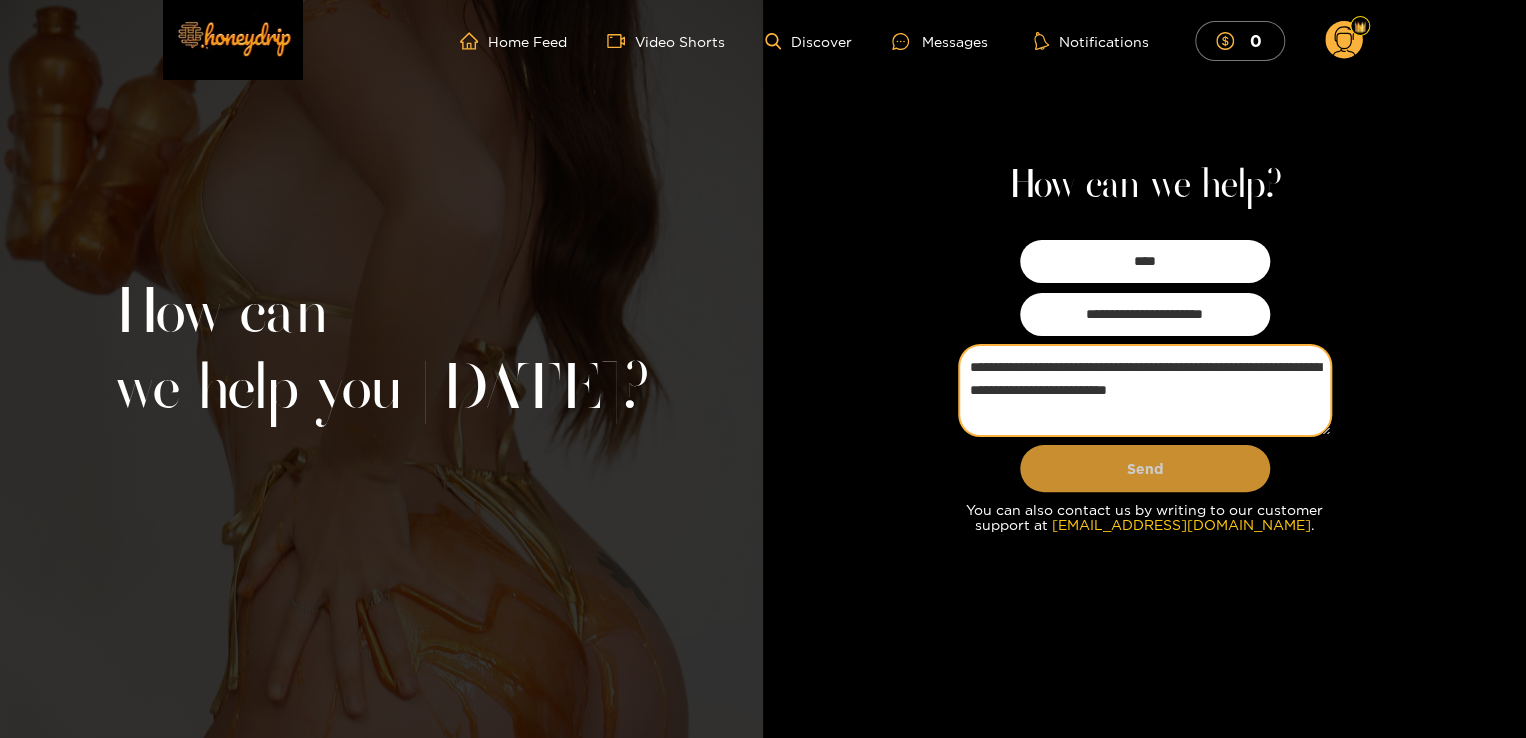 type on "**********" 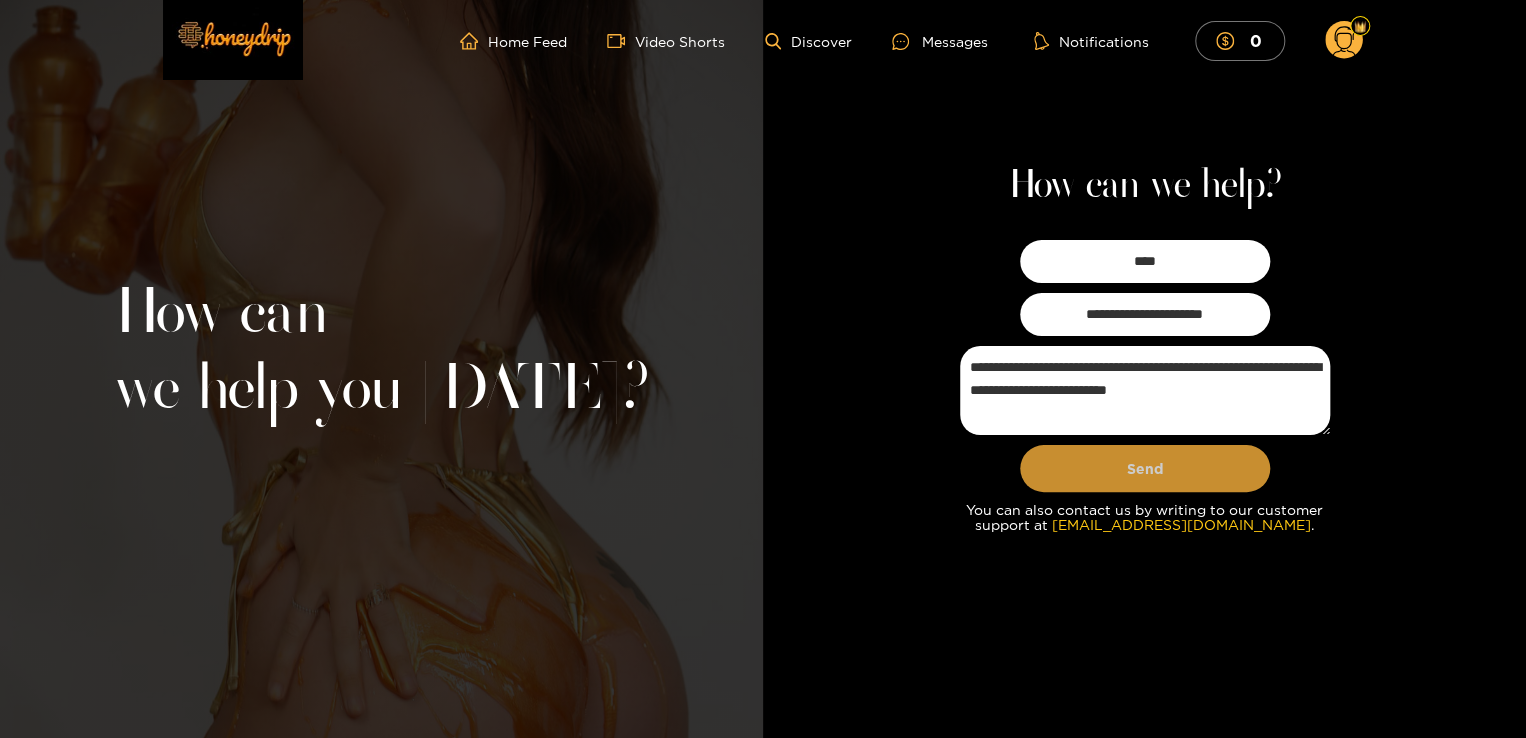 click on "Send" at bounding box center (1145, 468) 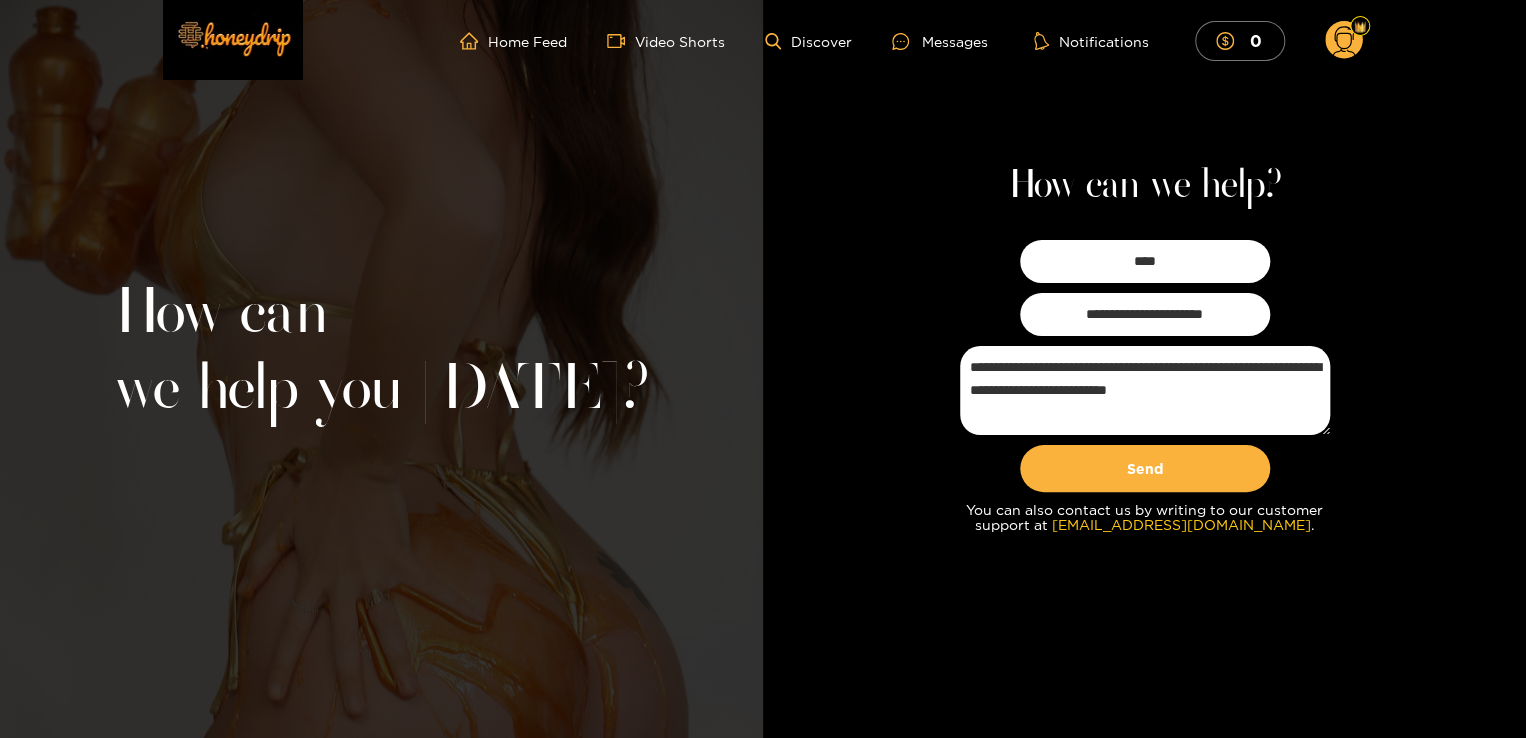 drag, startPoint x: 1278, startPoint y: 523, endPoint x: 1214, endPoint y: 573, distance: 81.21576 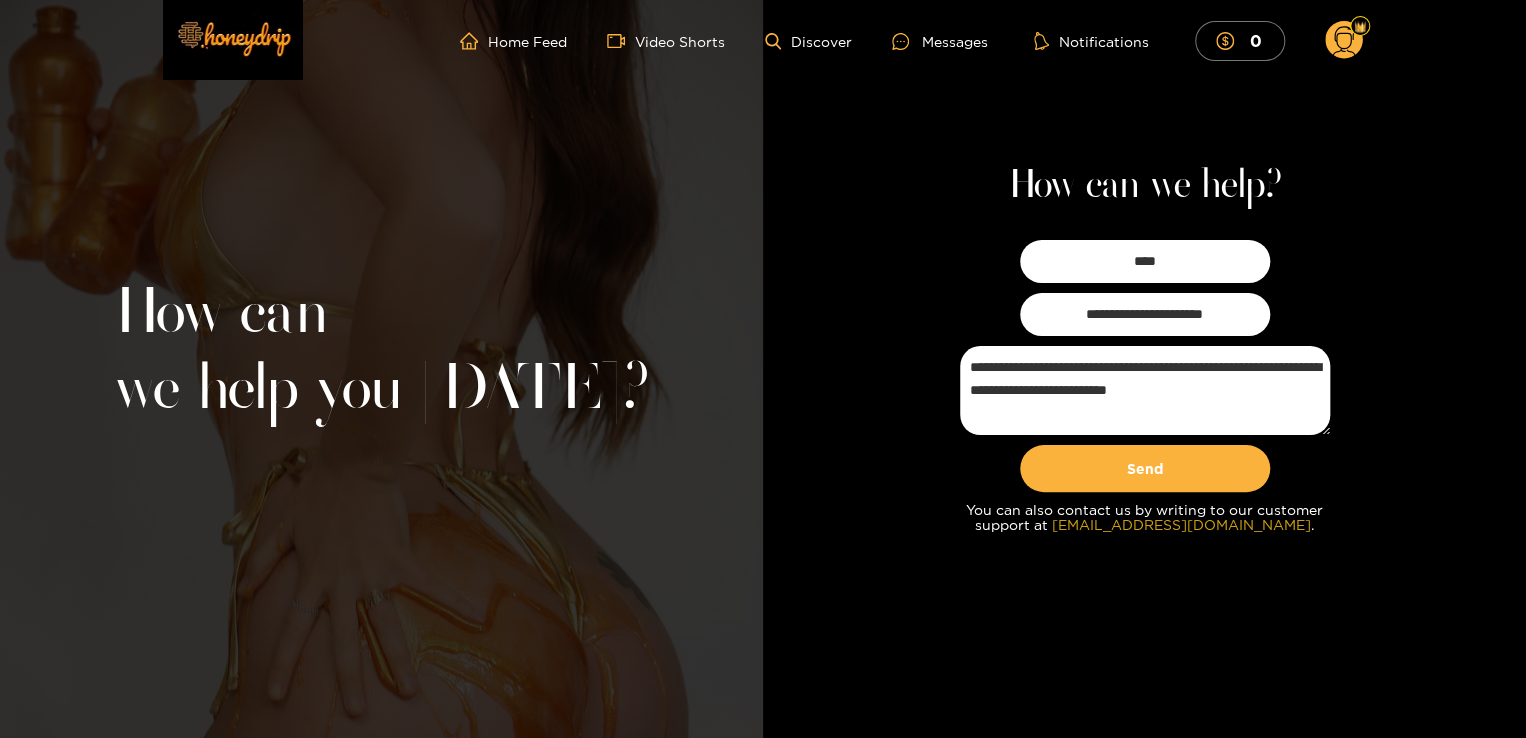 click on "customerservice@honeydrip.com" at bounding box center [1181, 524] 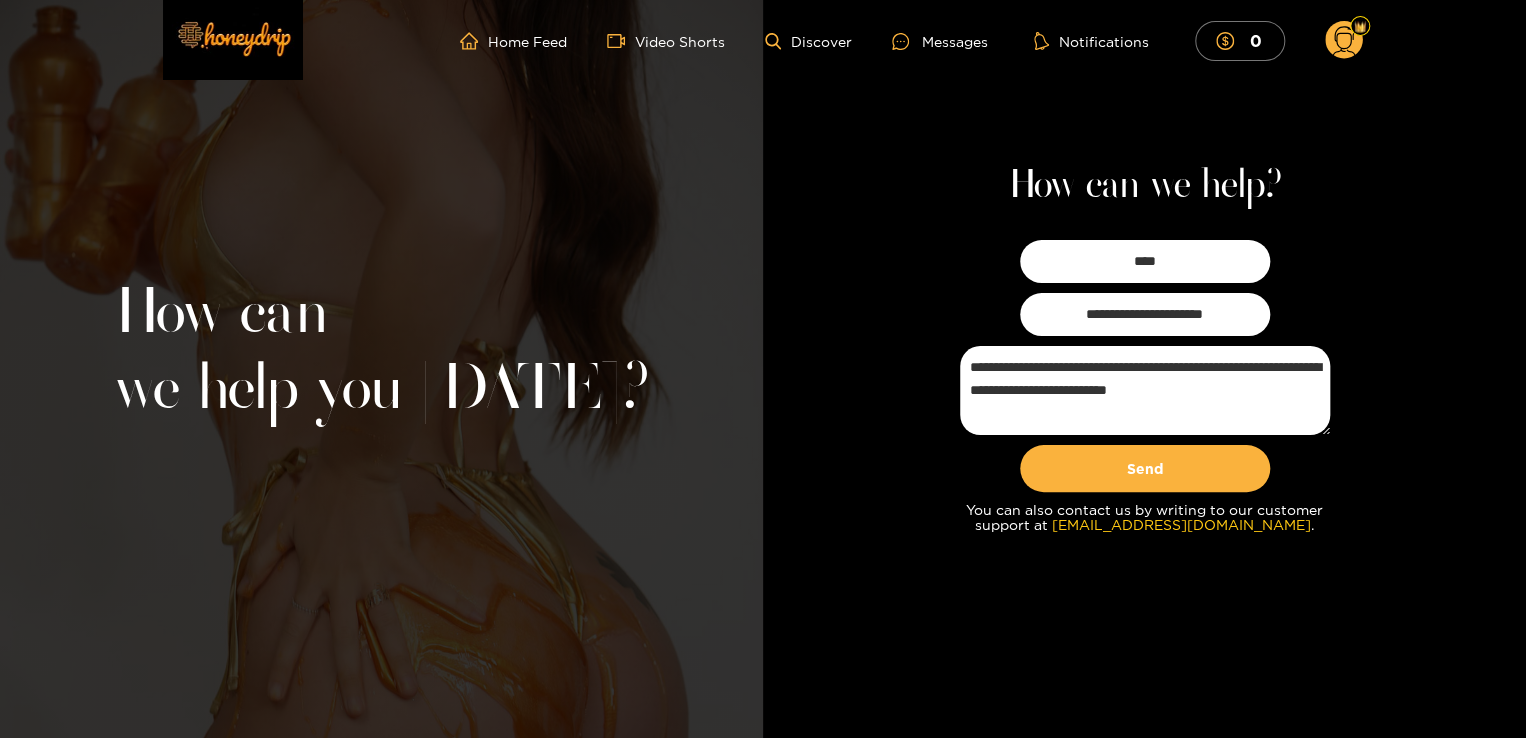 click on "**********" at bounding box center [1144, 369] 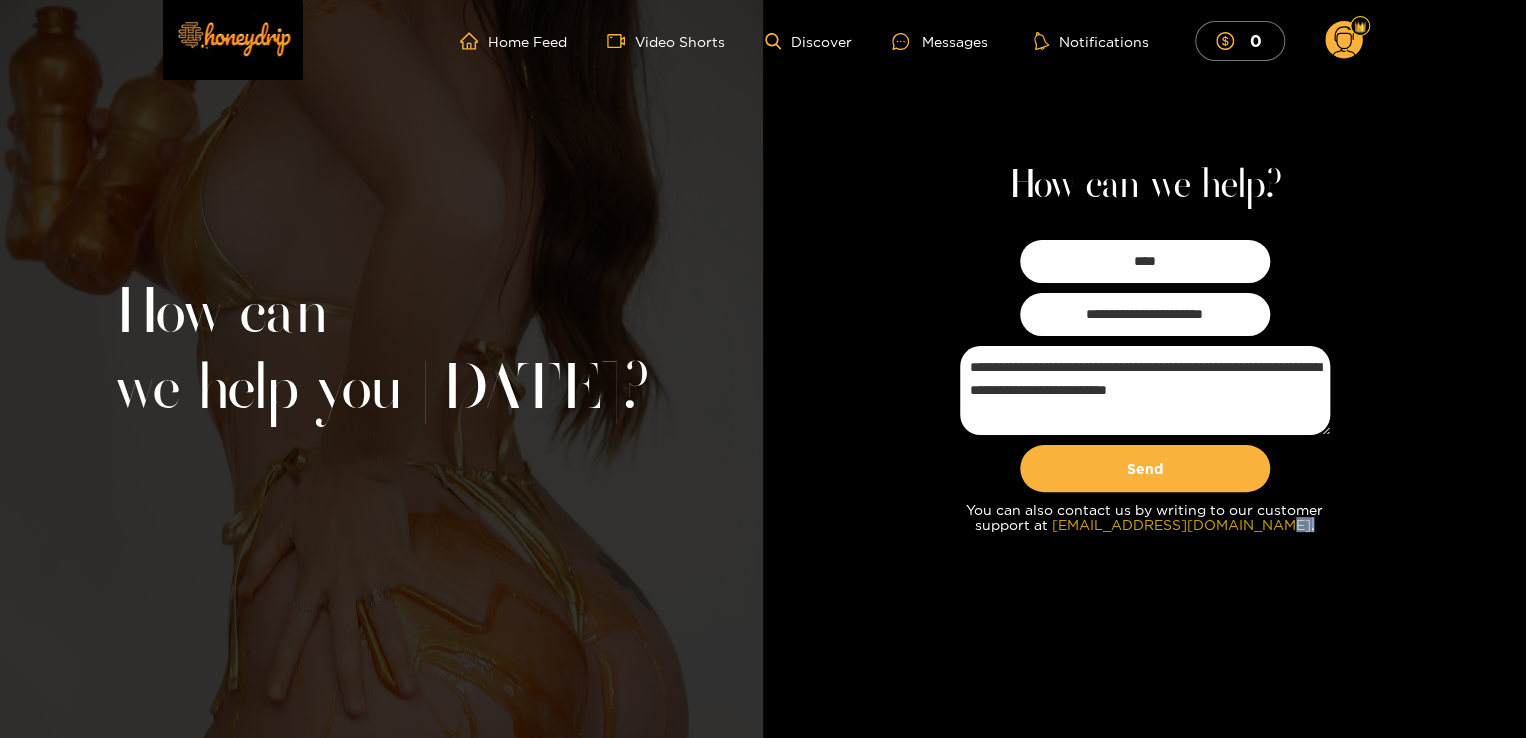 drag, startPoint x: 1298, startPoint y: 522, endPoint x: 1266, endPoint y: 526, distance: 32.24903 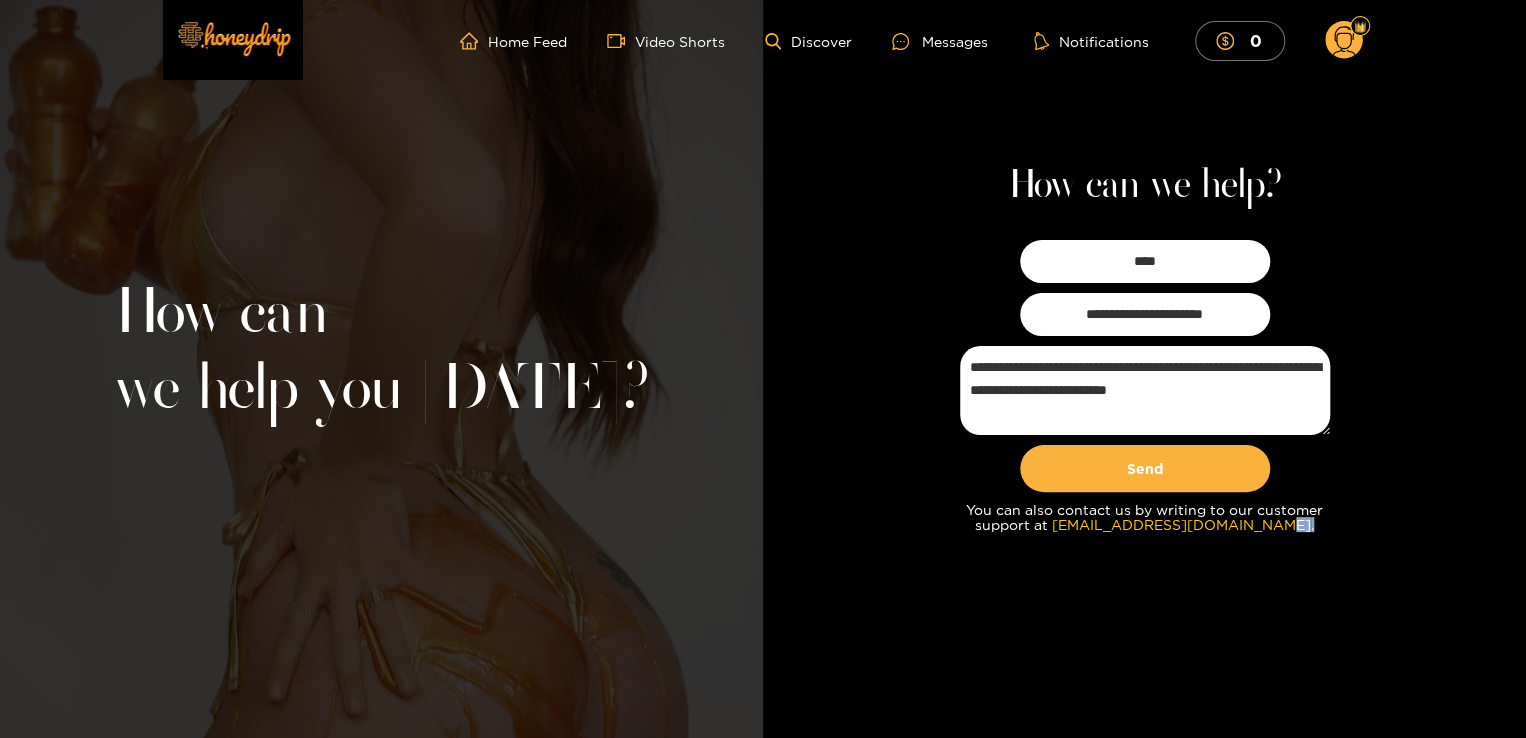 drag, startPoint x: 1266, startPoint y: 526, endPoint x: 1275, endPoint y: 598, distance: 72.56032 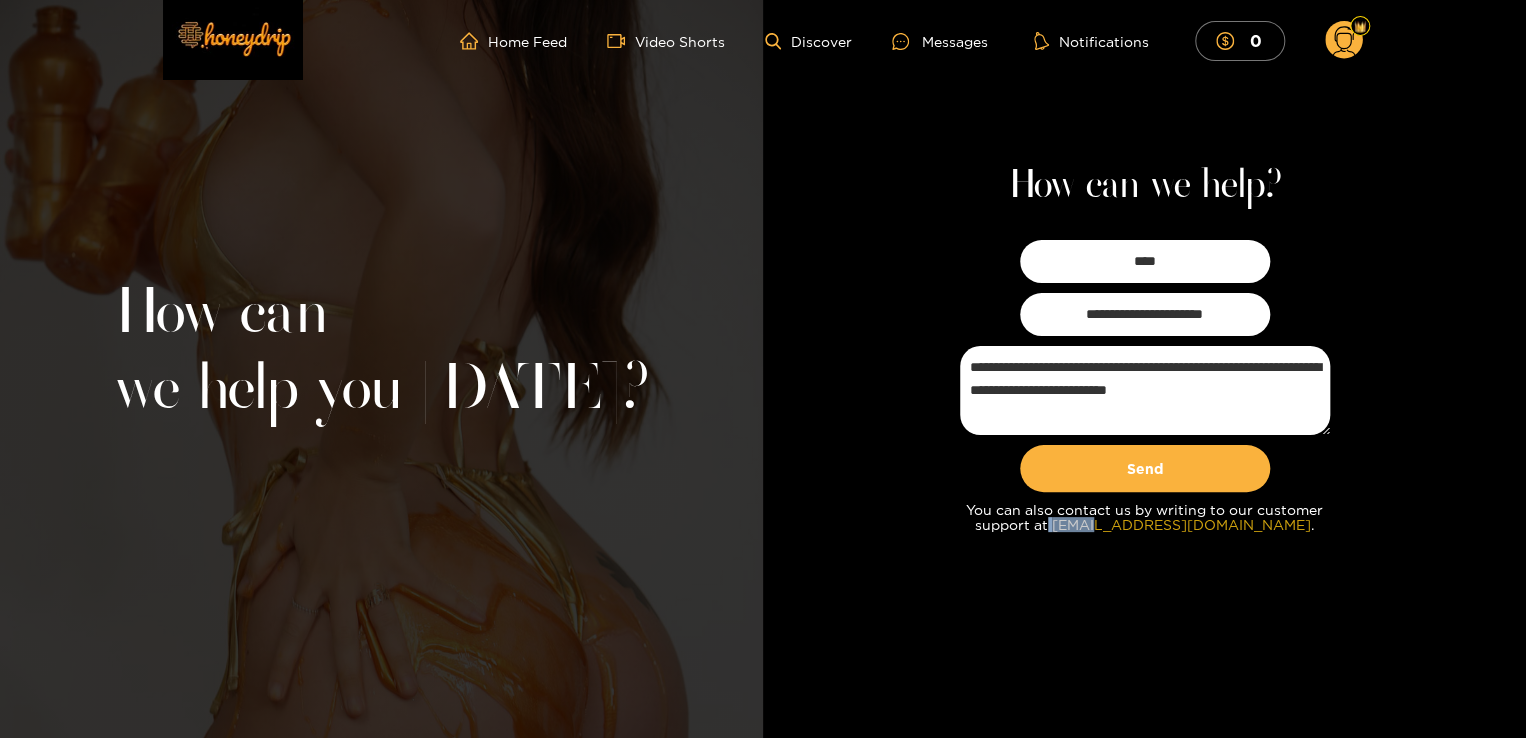 drag, startPoint x: 1061, startPoint y: 526, endPoint x: 1102, endPoint y: 527, distance: 41.01219 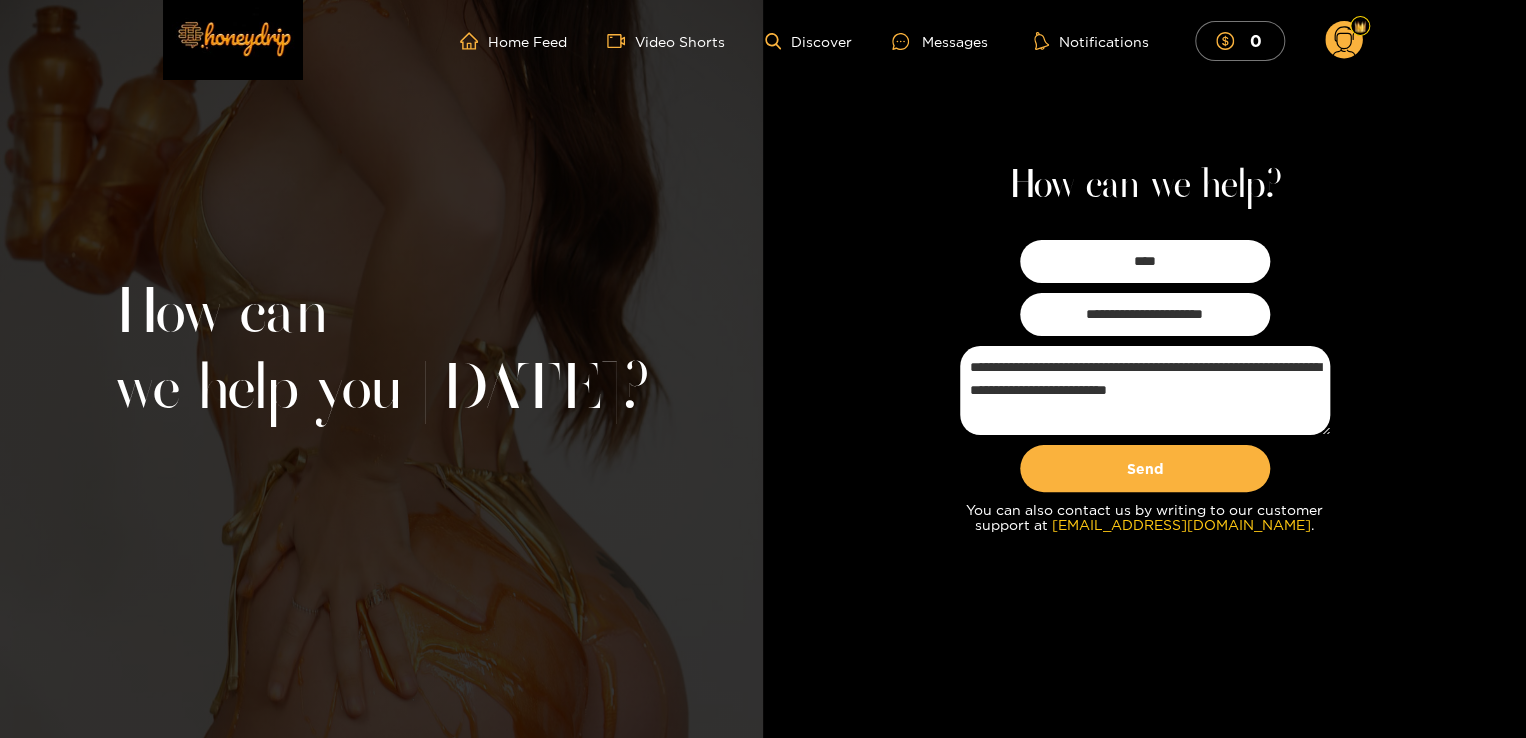 drag, startPoint x: 1102, startPoint y: 527, endPoint x: 1051, endPoint y: 658, distance: 140.57738 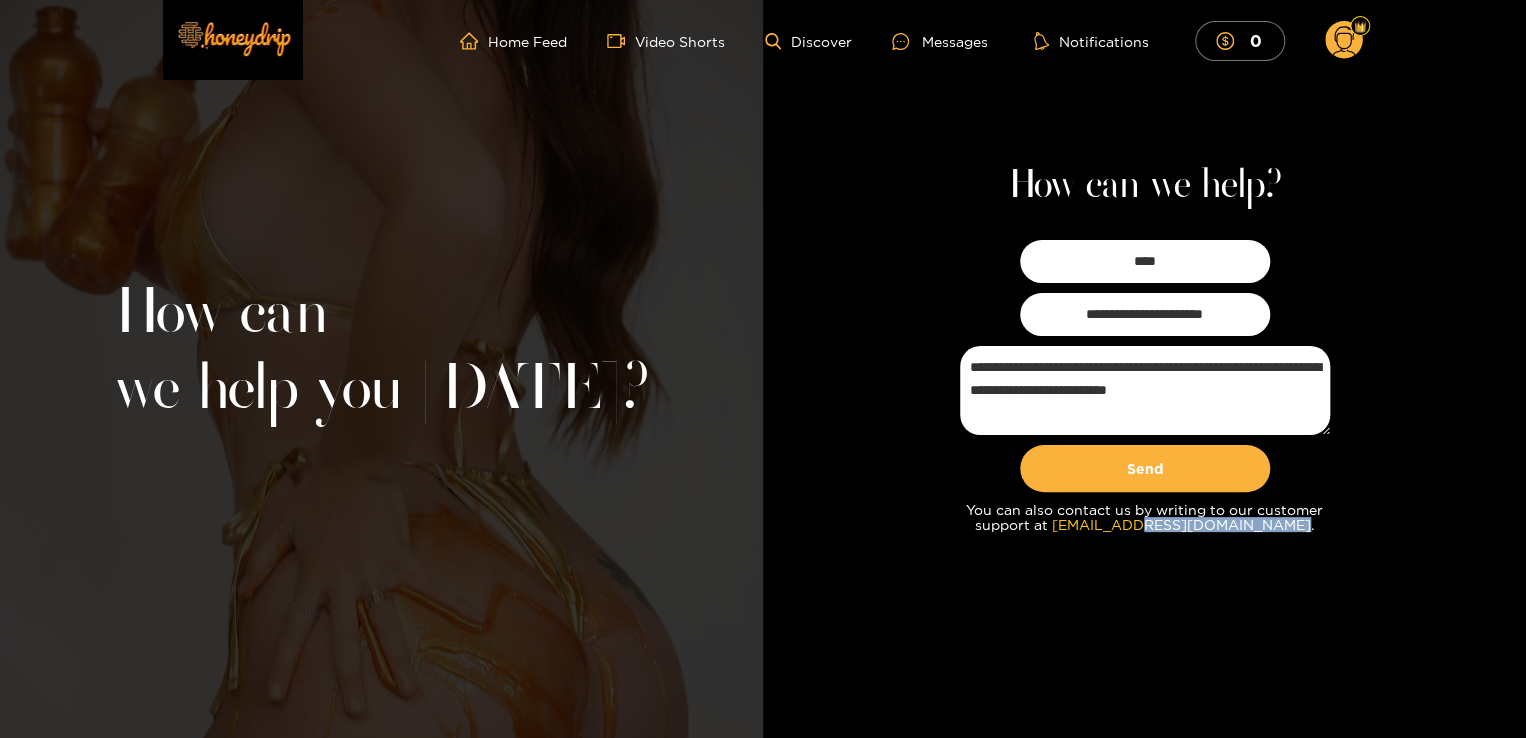 drag, startPoint x: 1288, startPoint y: 542, endPoint x: 1145, endPoint y: 538, distance: 143.05594 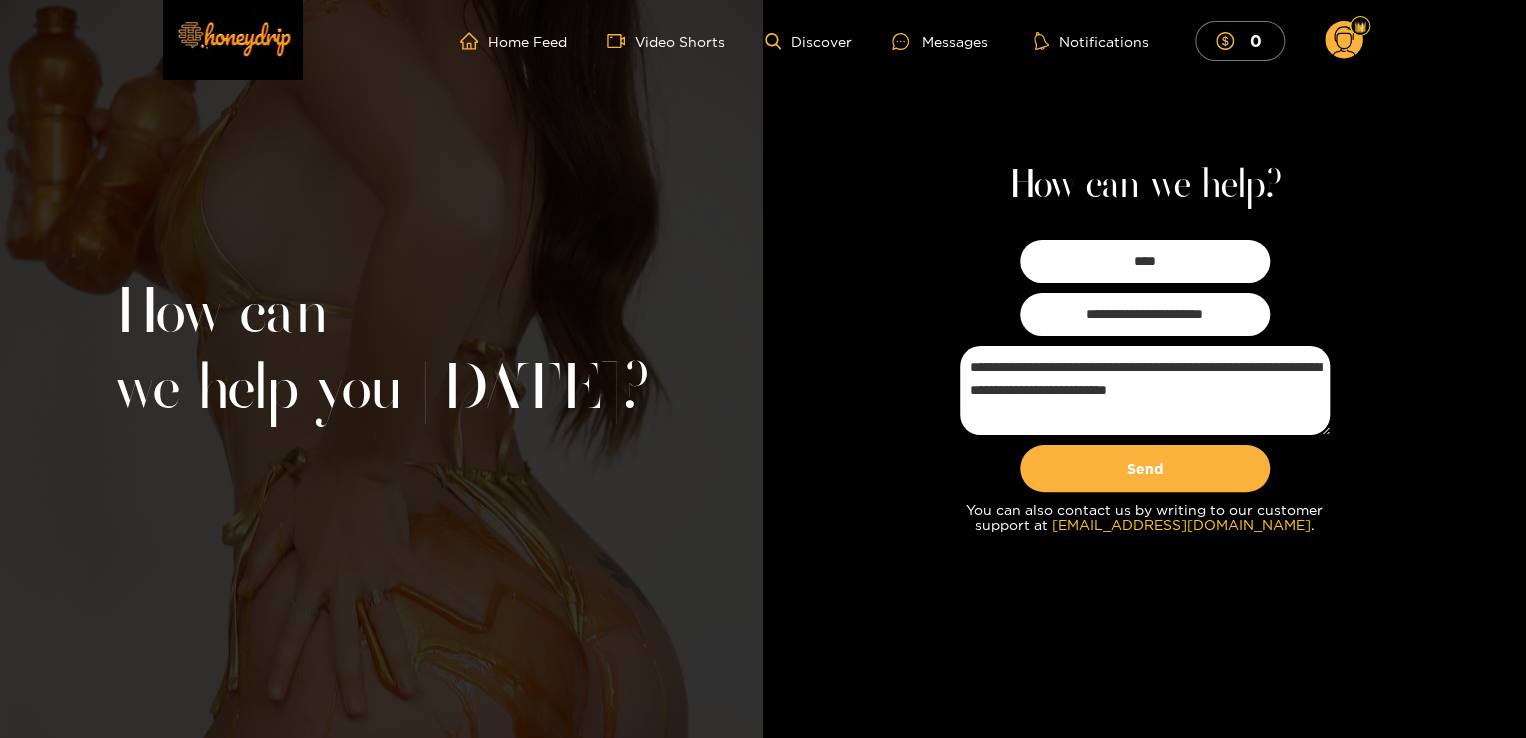 click on "**********" at bounding box center (1145, 369) 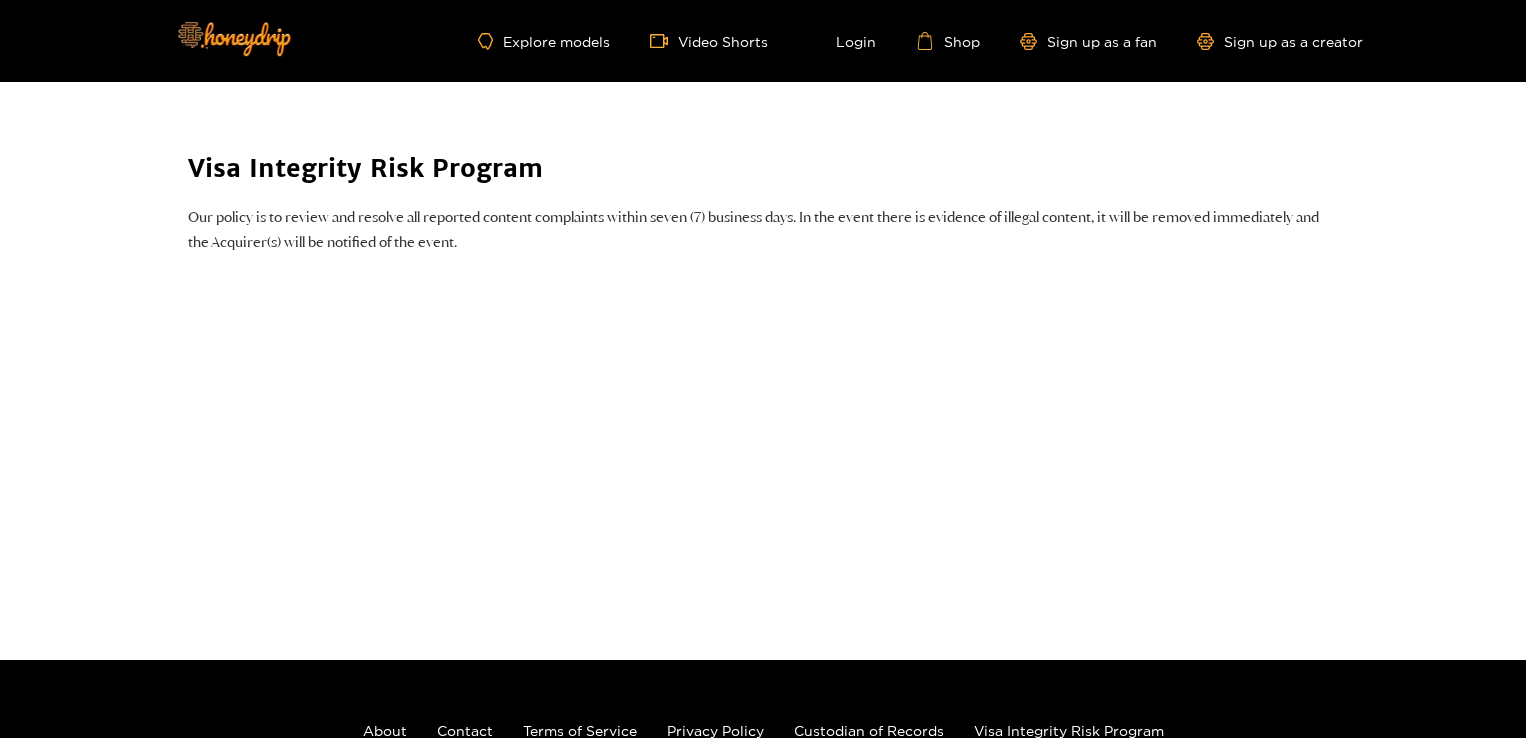scroll, scrollTop: 0, scrollLeft: 0, axis: both 